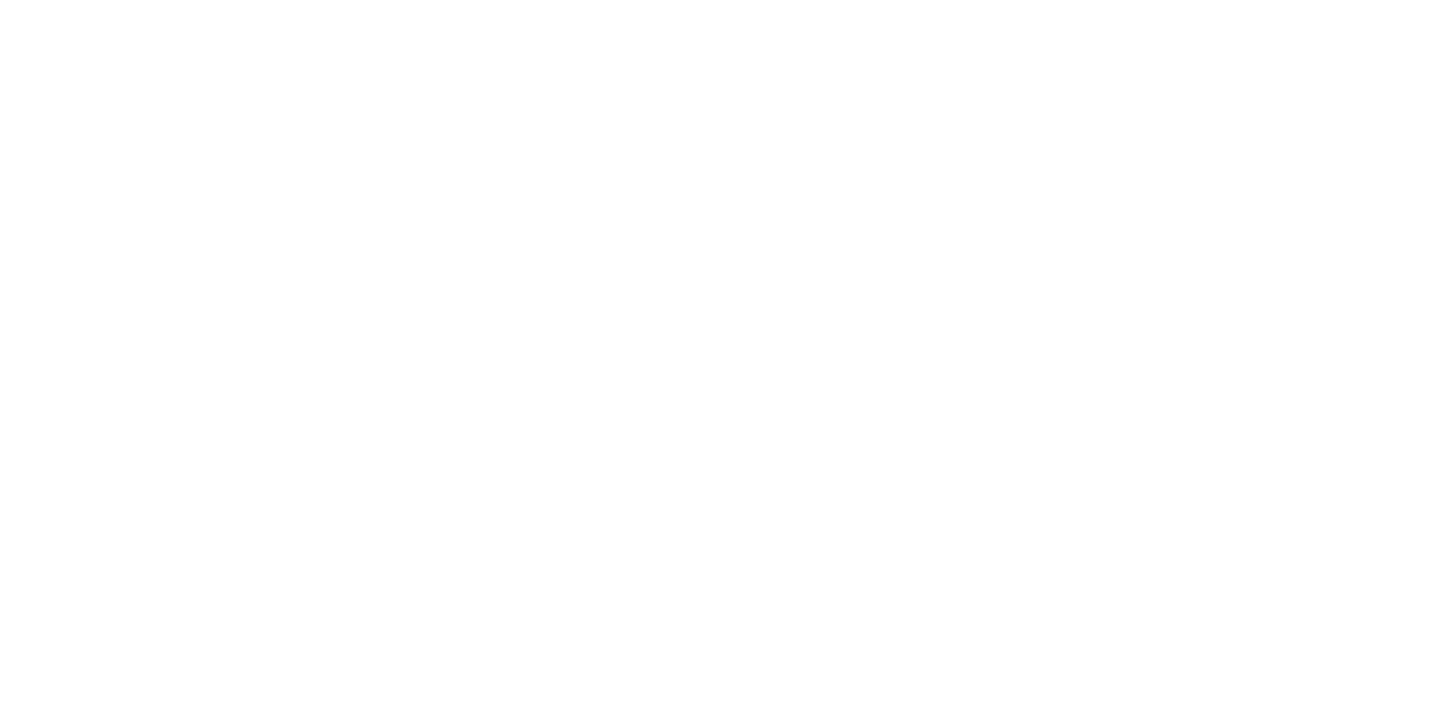 scroll, scrollTop: 0, scrollLeft: 0, axis: both 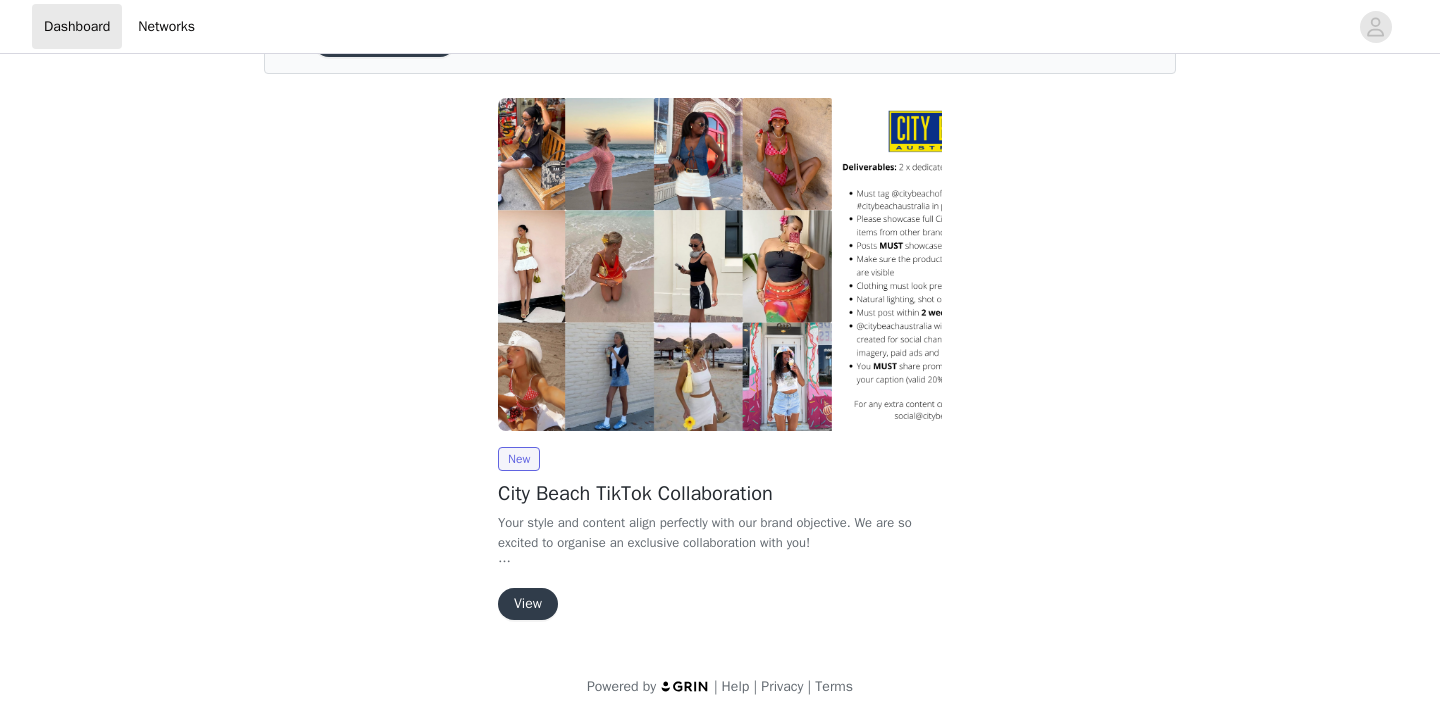 click on "View" at bounding box center (528, 604) 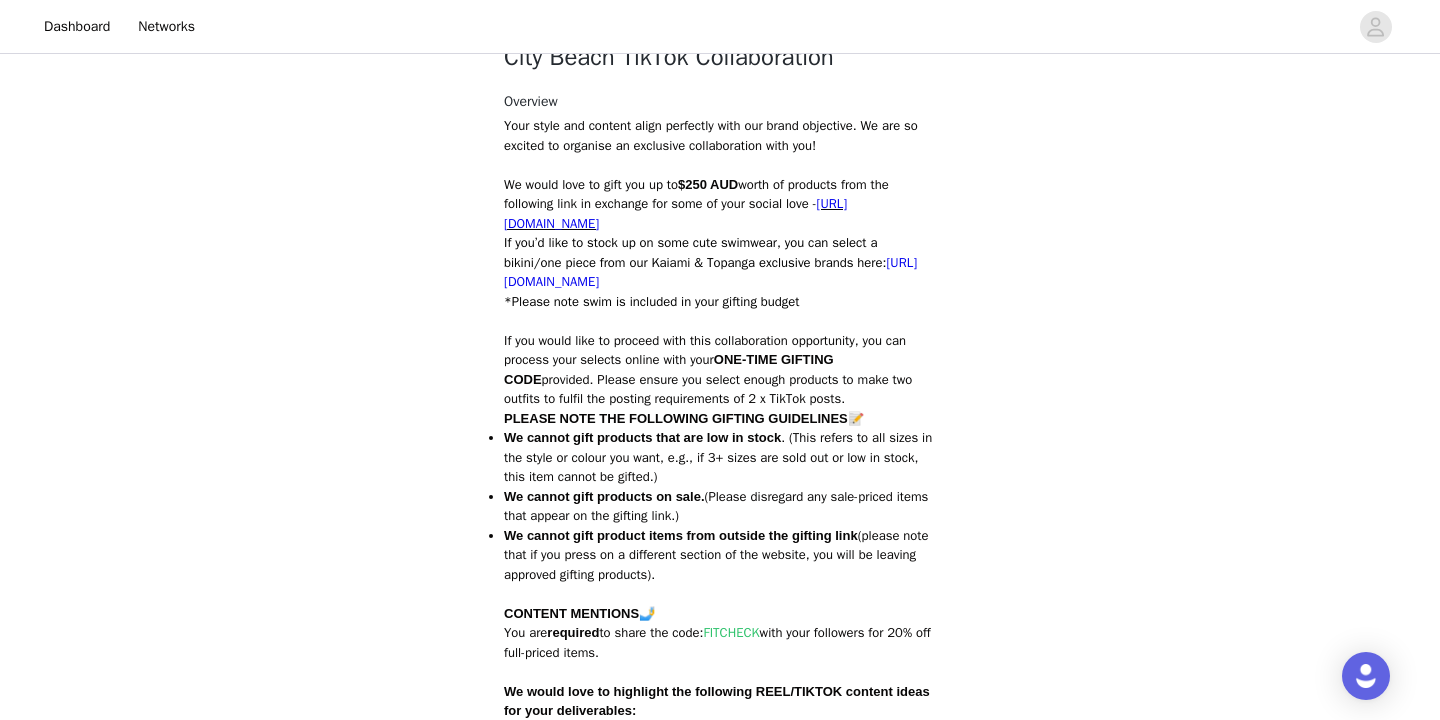 scroll, scrollTop: 334, scrollLeft: 0, axis: vertical 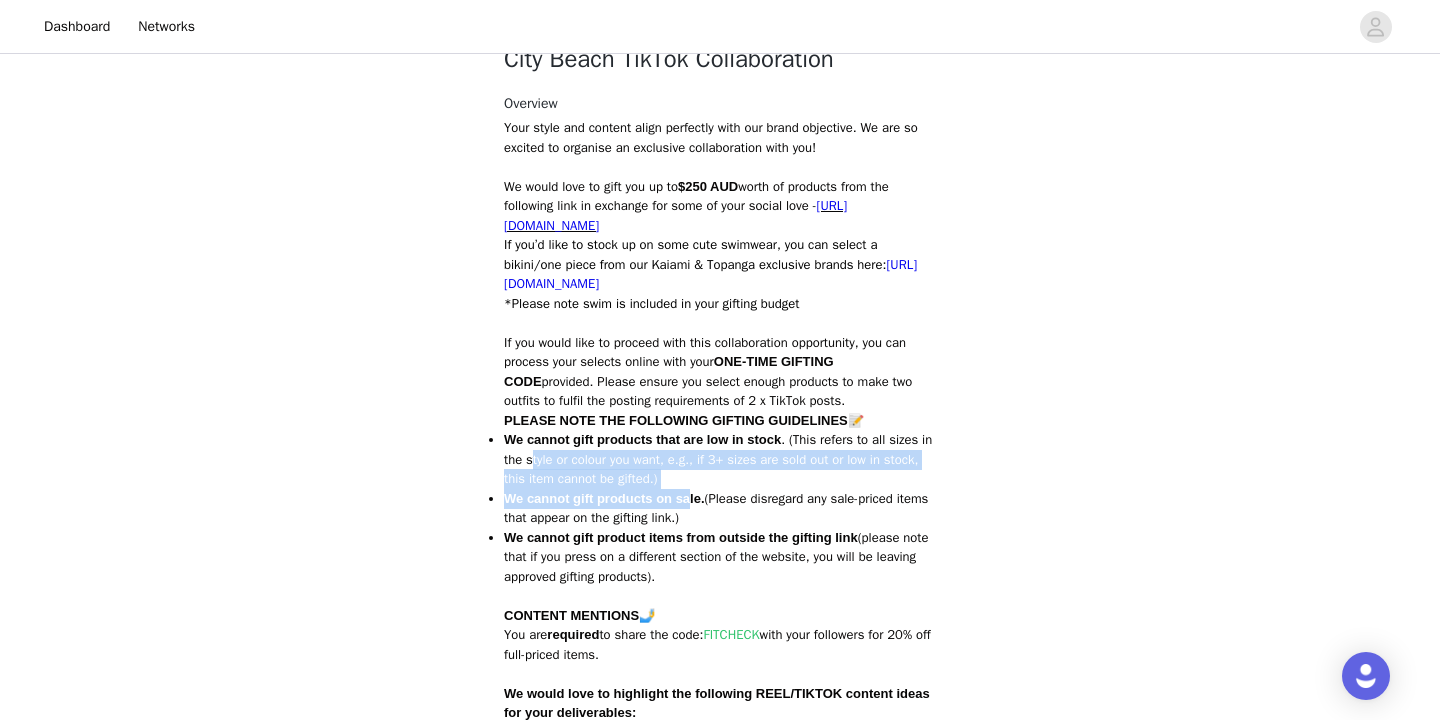 drag, startPoint x: 547, startPoint y: 453, endPoint x: 682, endPoint y: 498, distance: 142.30249 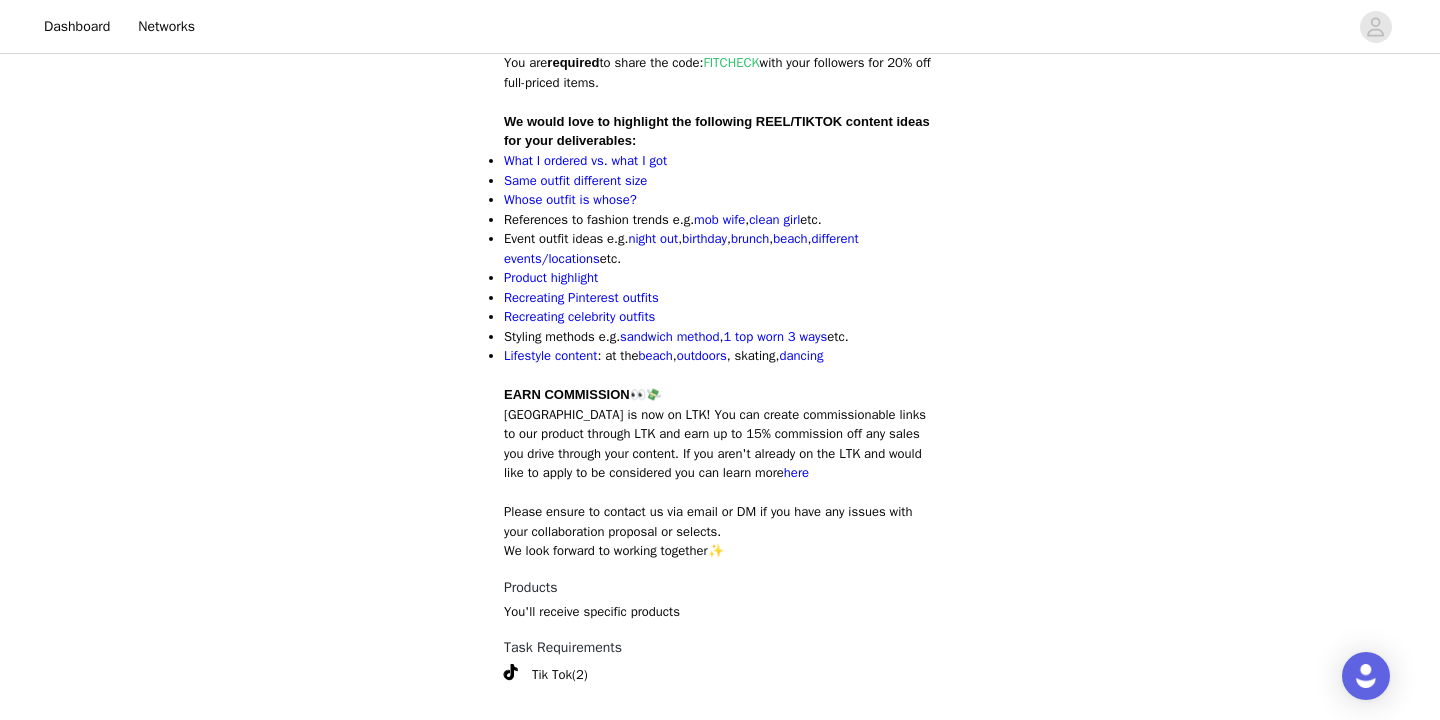 scroll, scrollTop: 905, scrollLeft: 0, axis: vertical 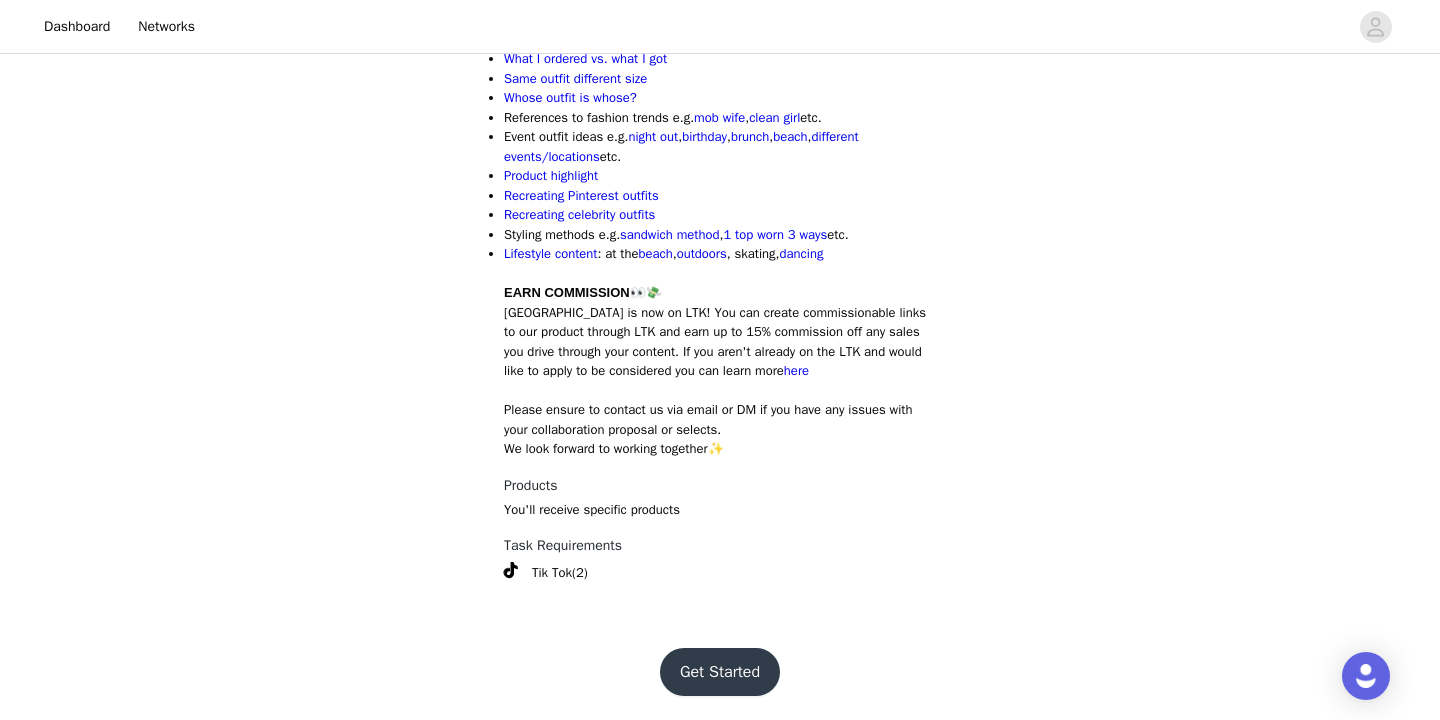click on "Get Started" at bounding box center (720, 672) 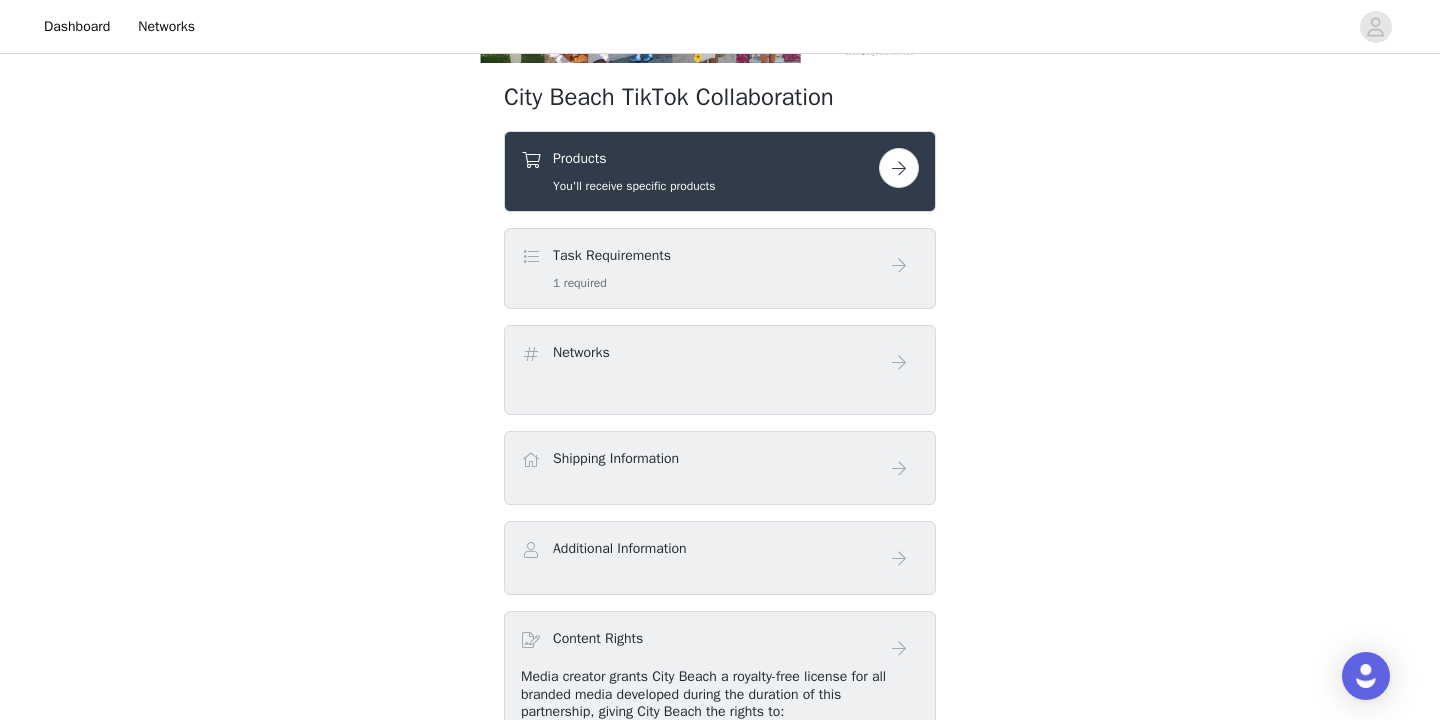 scroll, scrollTop: 237, scrollLeft: 0, axis: vertical 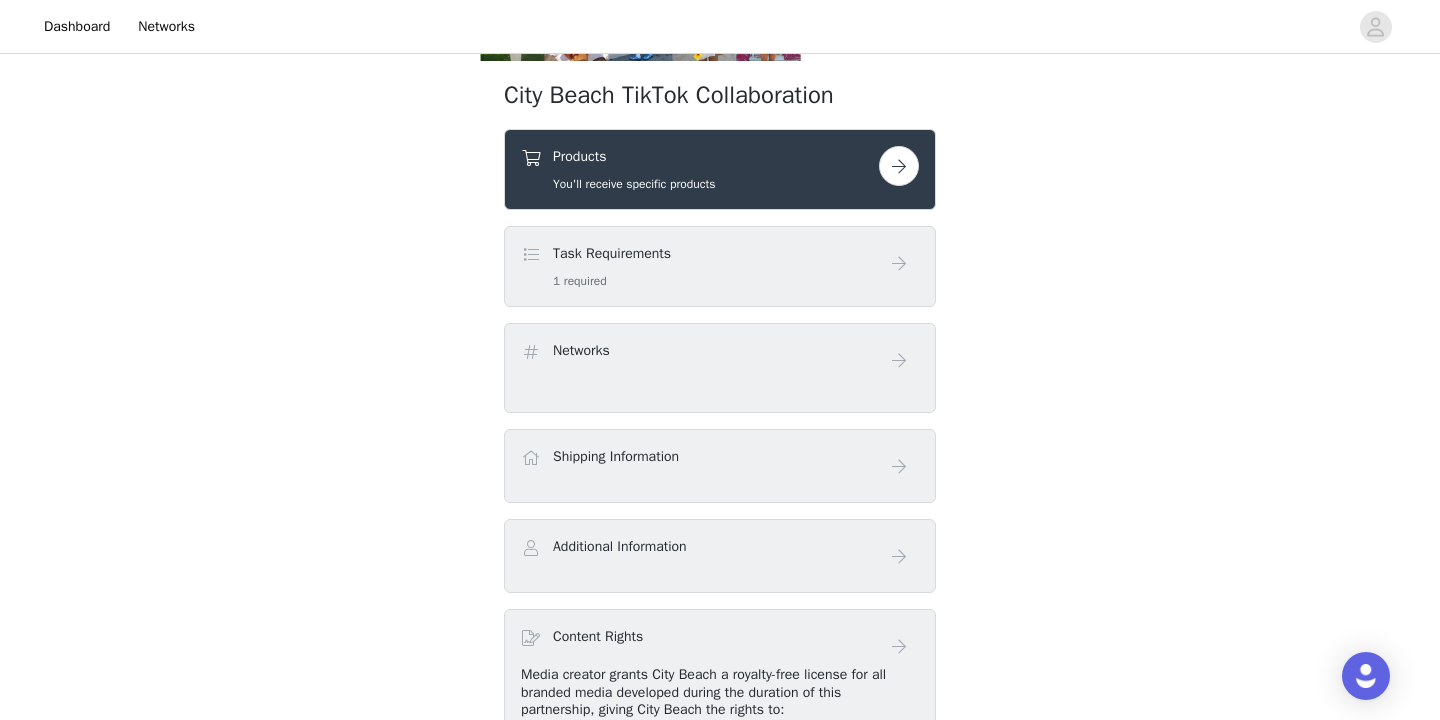 click at bounding box center (899, 166) 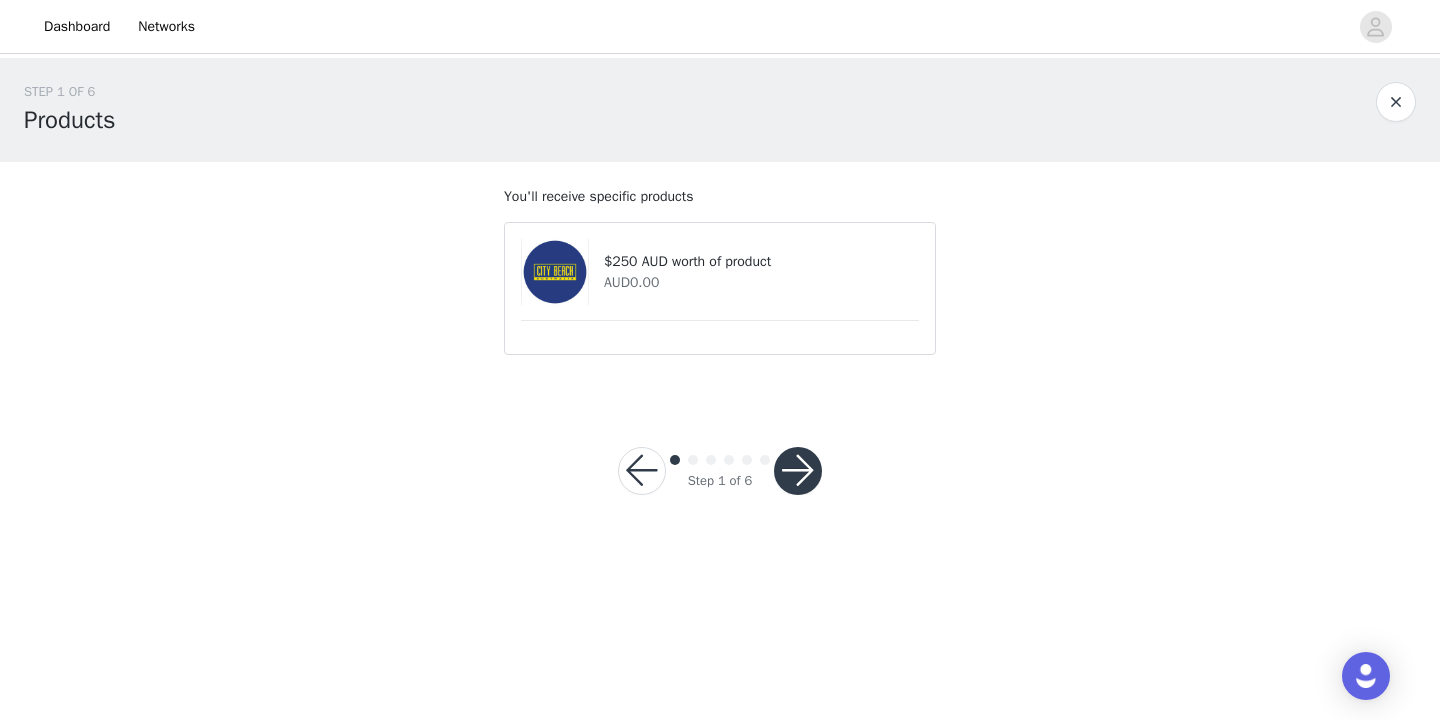 drag, startPoint x: 829, startPoint y: 261, endPoint x: 817, endPoint y: 261, distance: 12 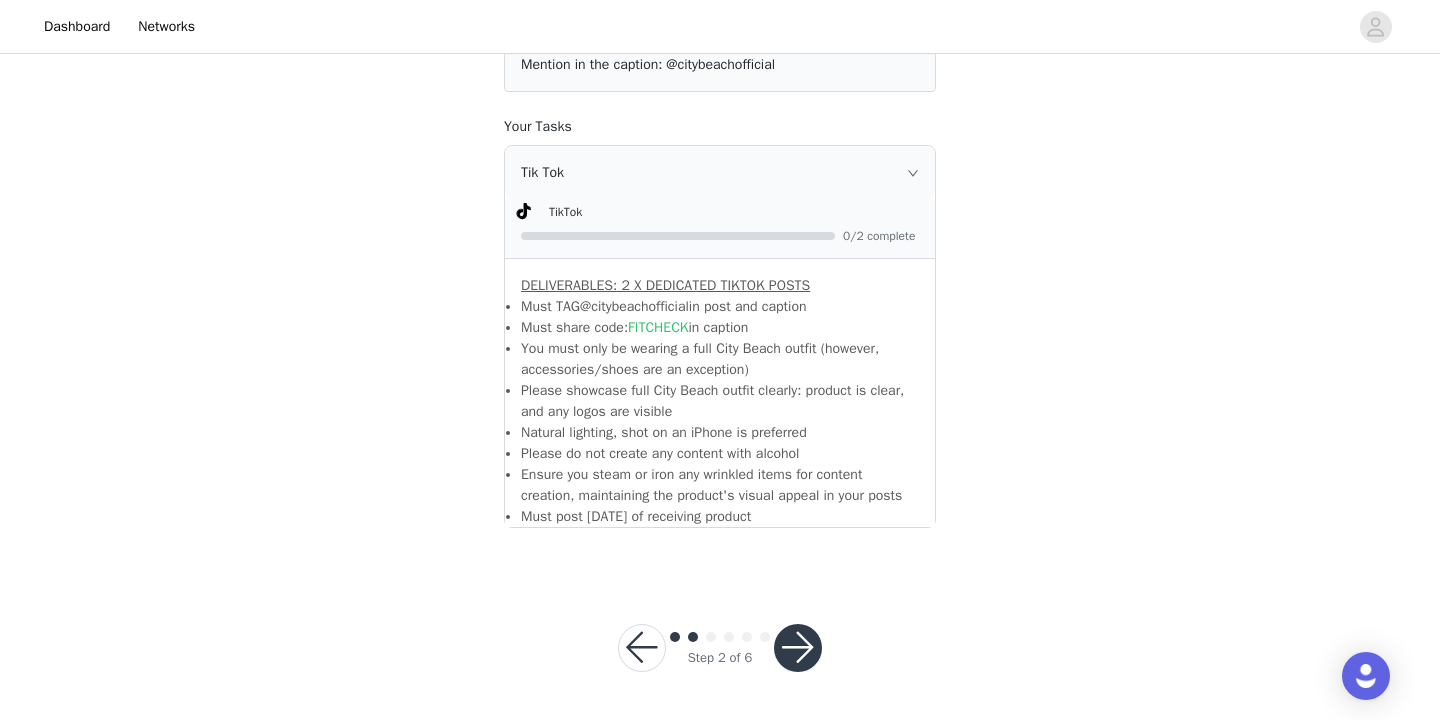 scroll, scrollTop: 198, scrollLeft: 0, axis: vertical 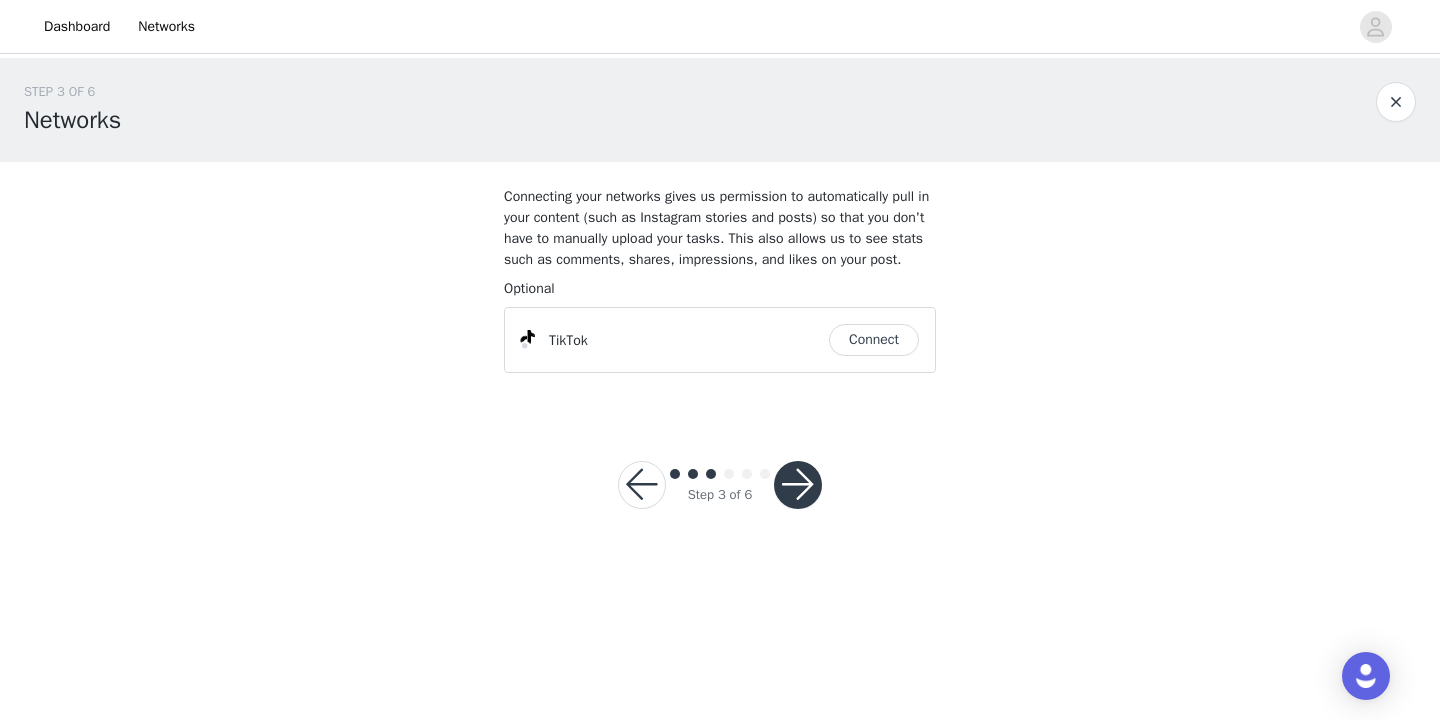 click at bounding box center [798, 485] 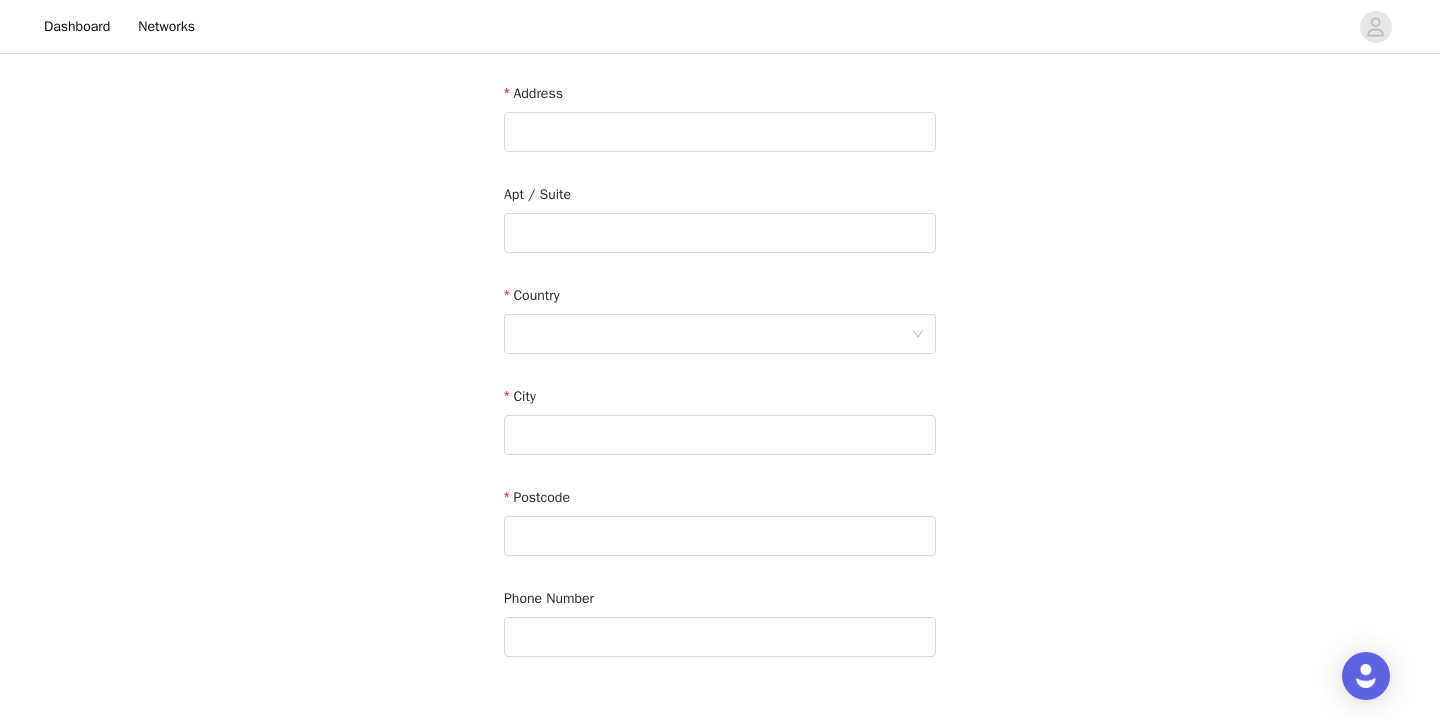 scroll, scrollTop: 0, scrollLeft: 0, axis: both 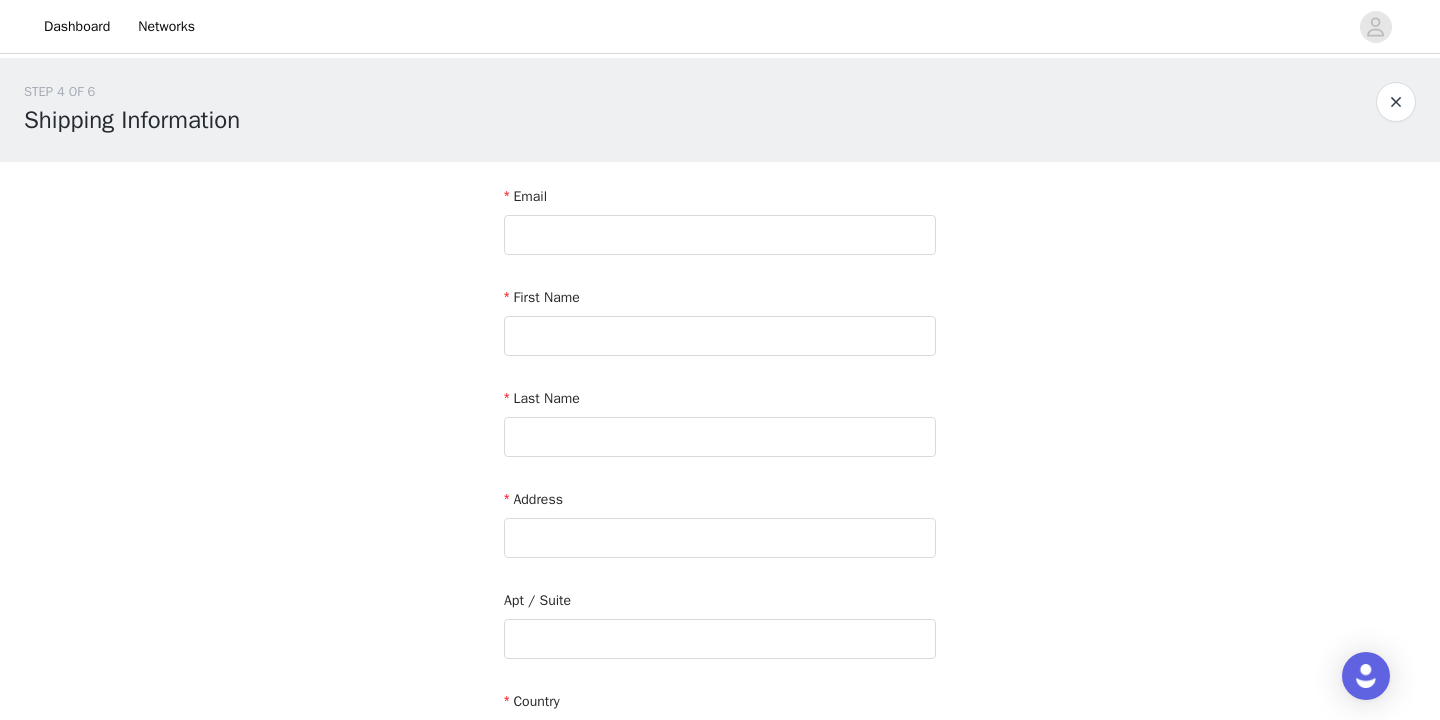 click at bounding box center [1396, 102] 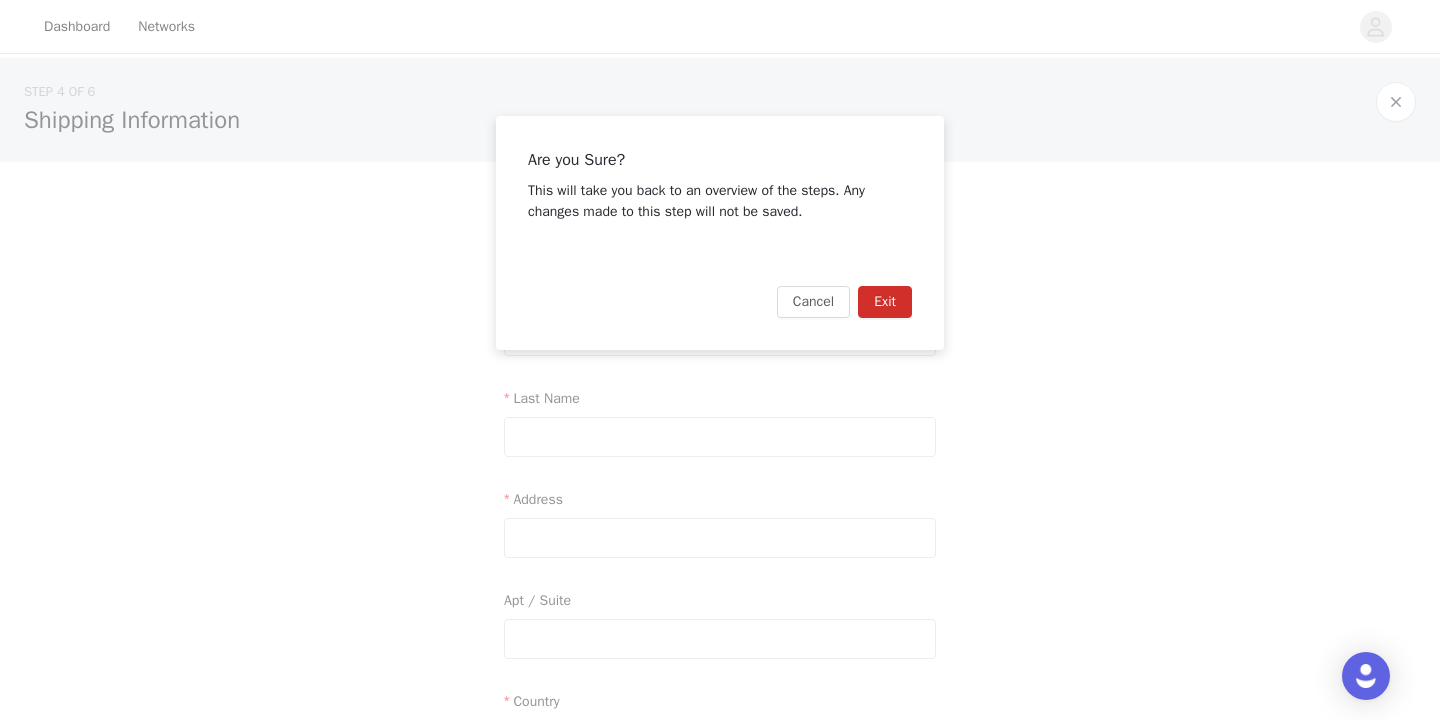click on "Exit" at bounding box center [885, 302] 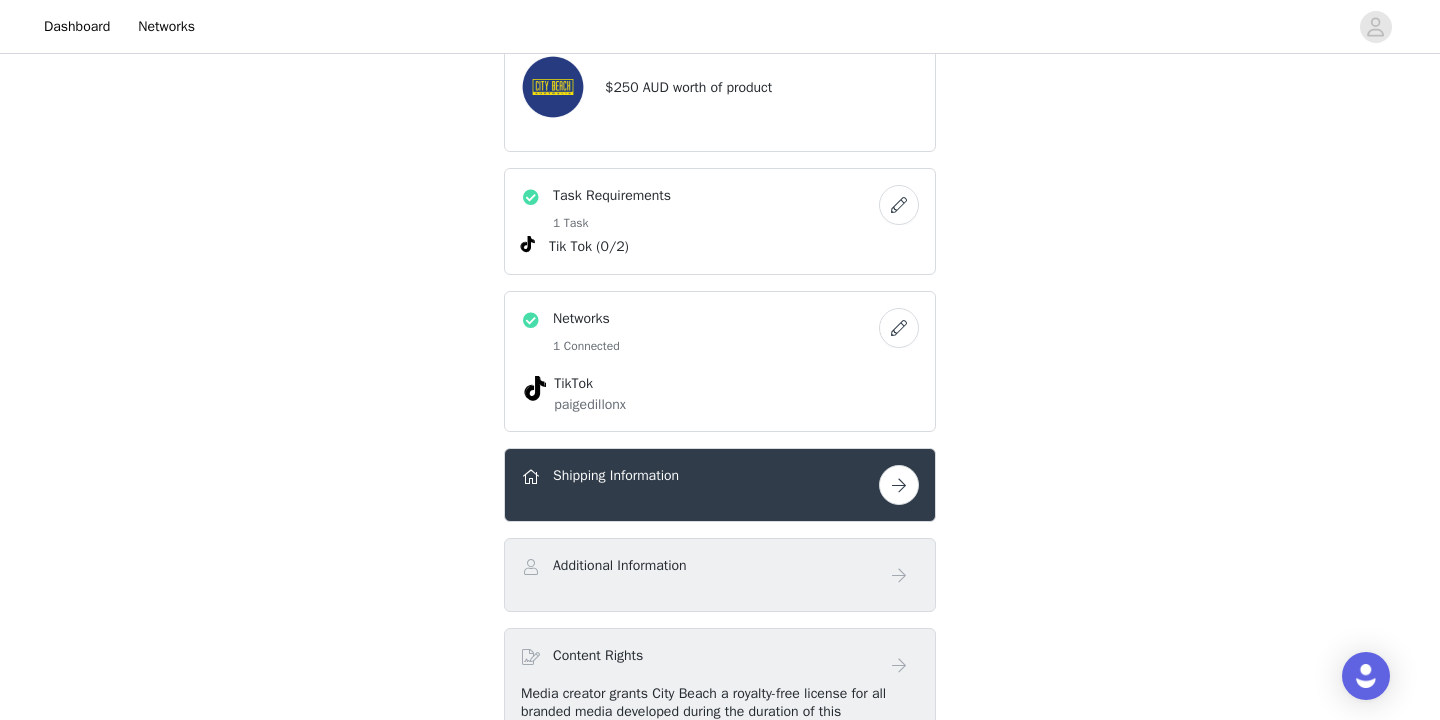 scroll, scrollTop: 411, scrollLeft: 0, axis: vertical 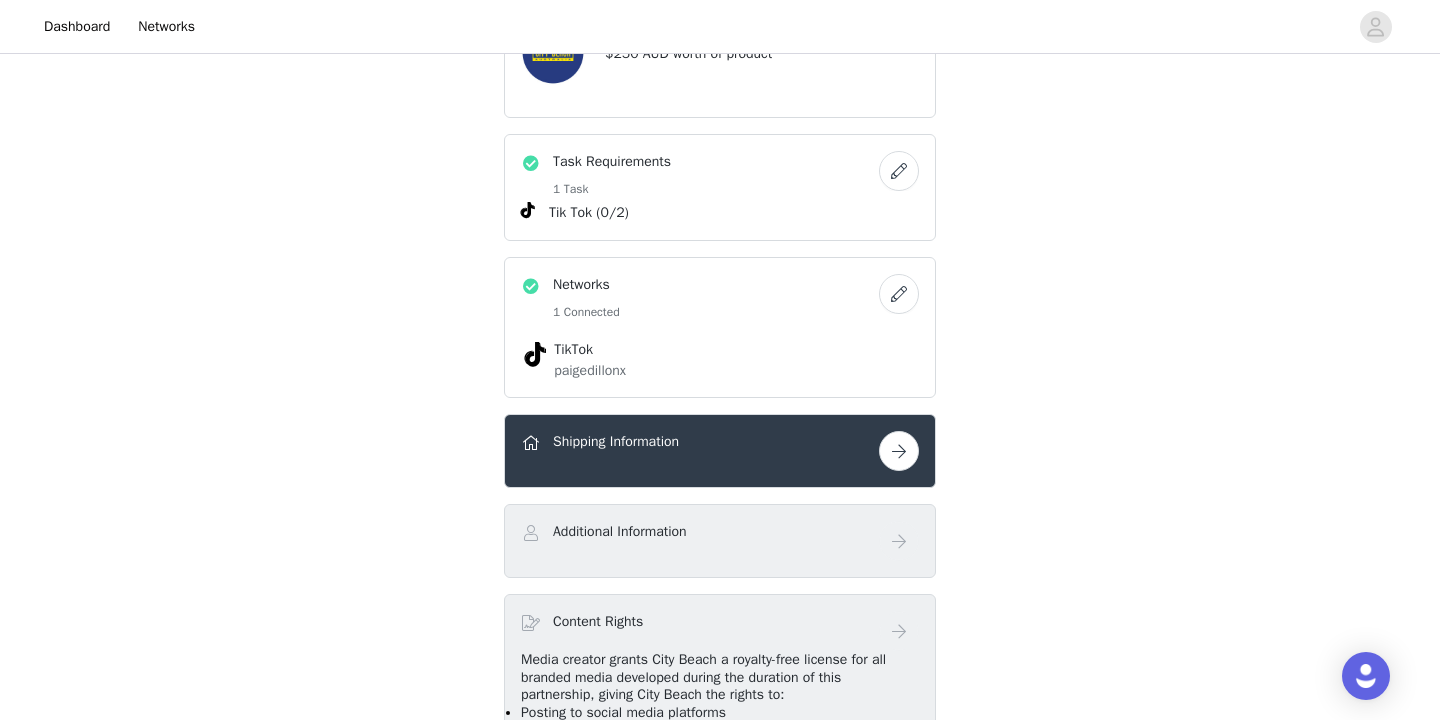 click at bounding box center (899, 294) 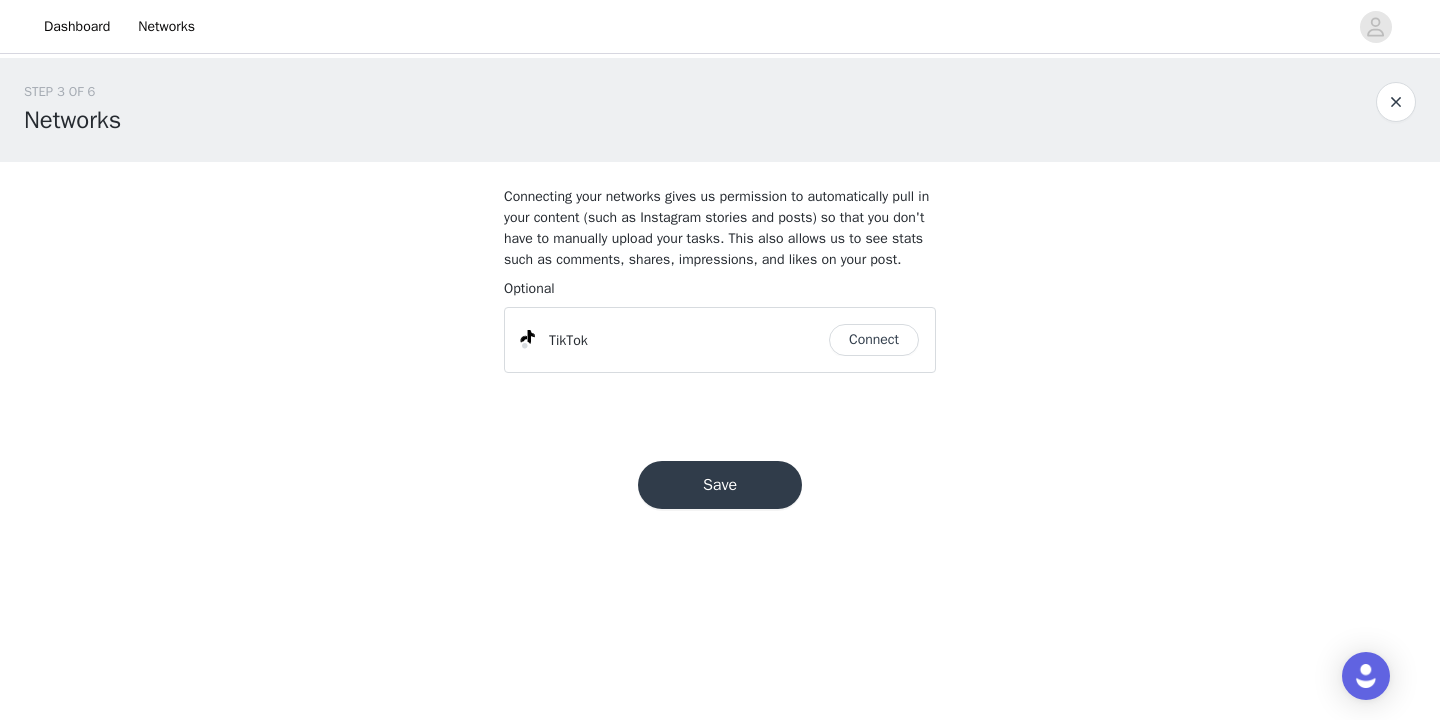click on "Save" at bounding box center [720, 485] 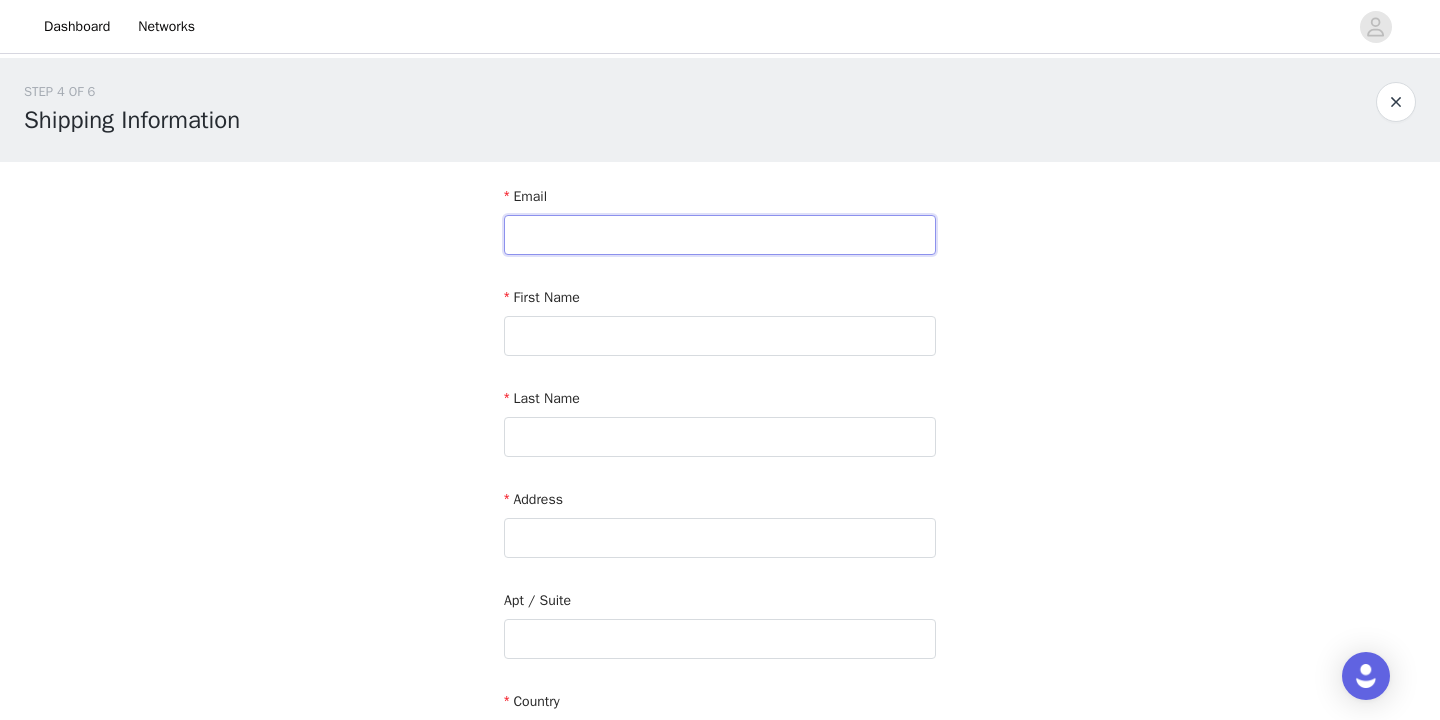 click at bounding box center (720, 235) 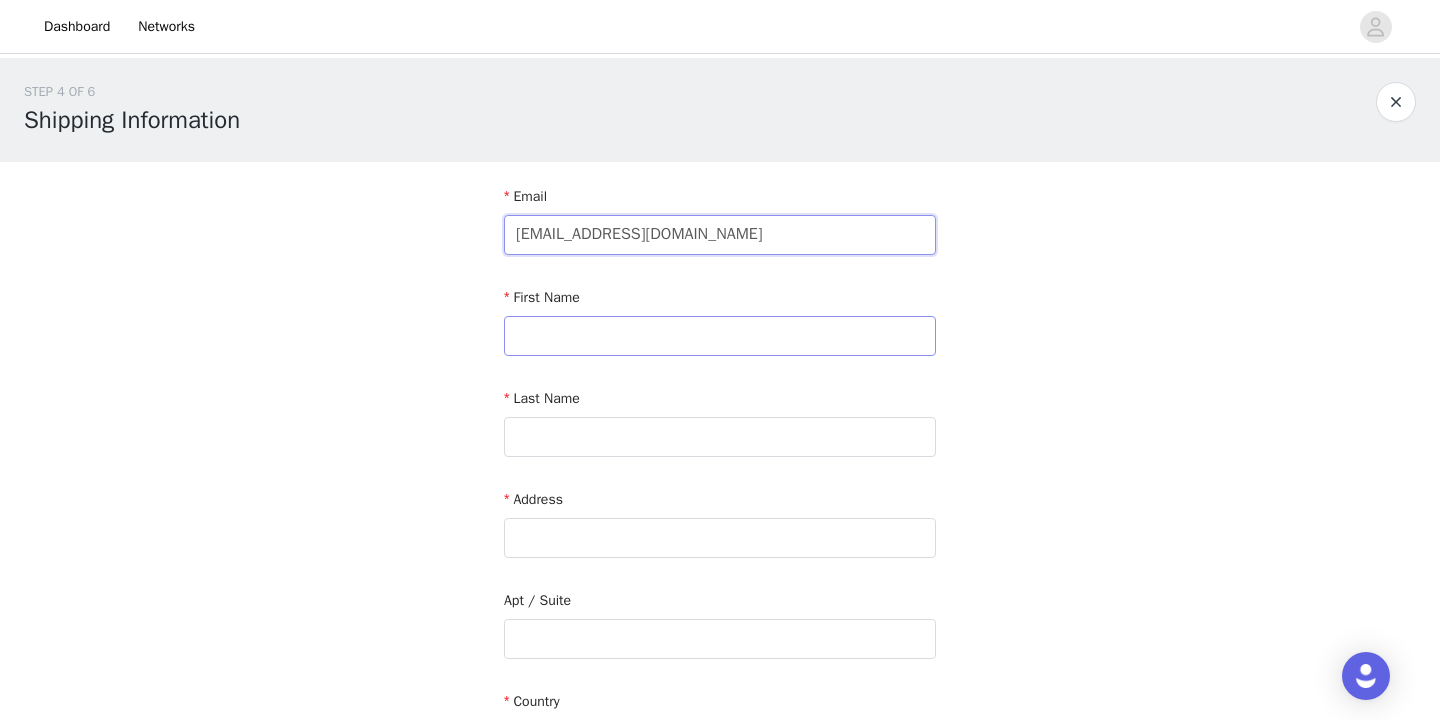 type on "[EMAIL_ADDRESS][DOMAIN_NAME]" 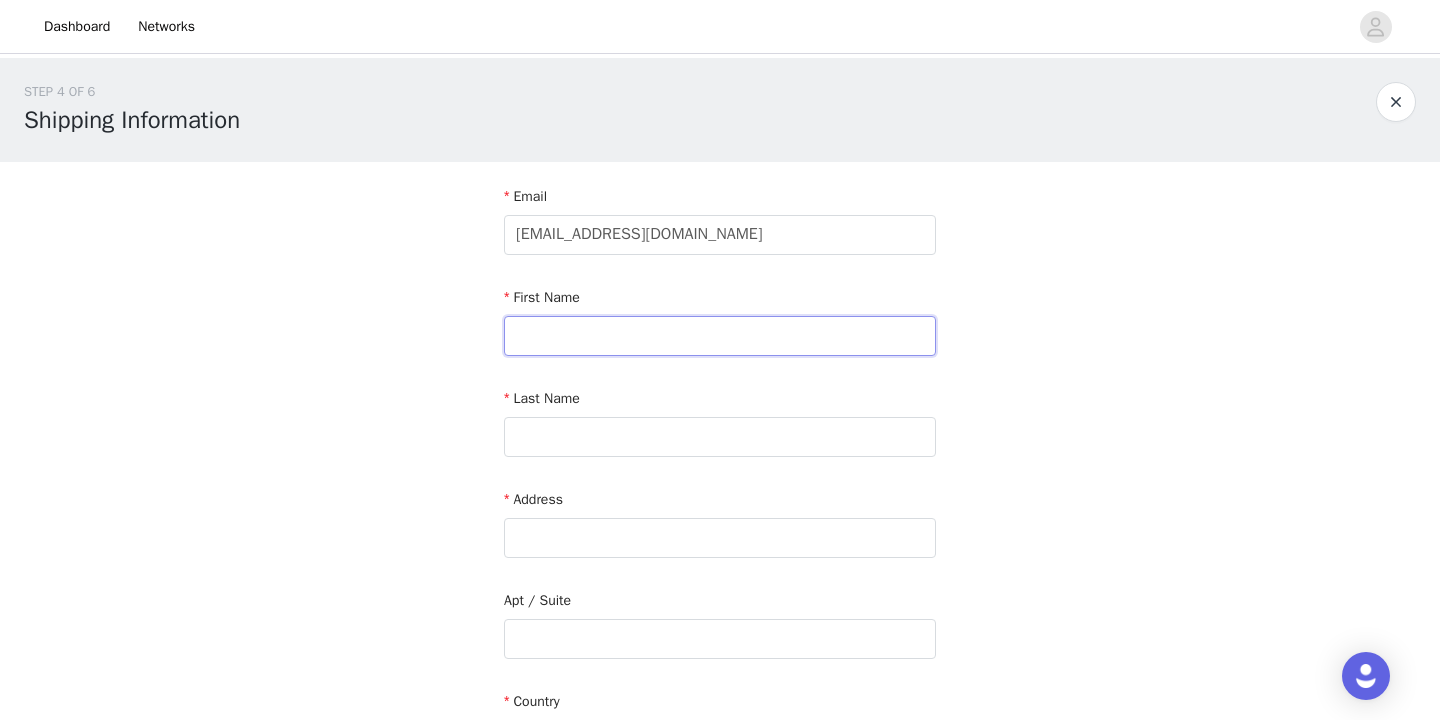 click at bounding box center (720, 336) 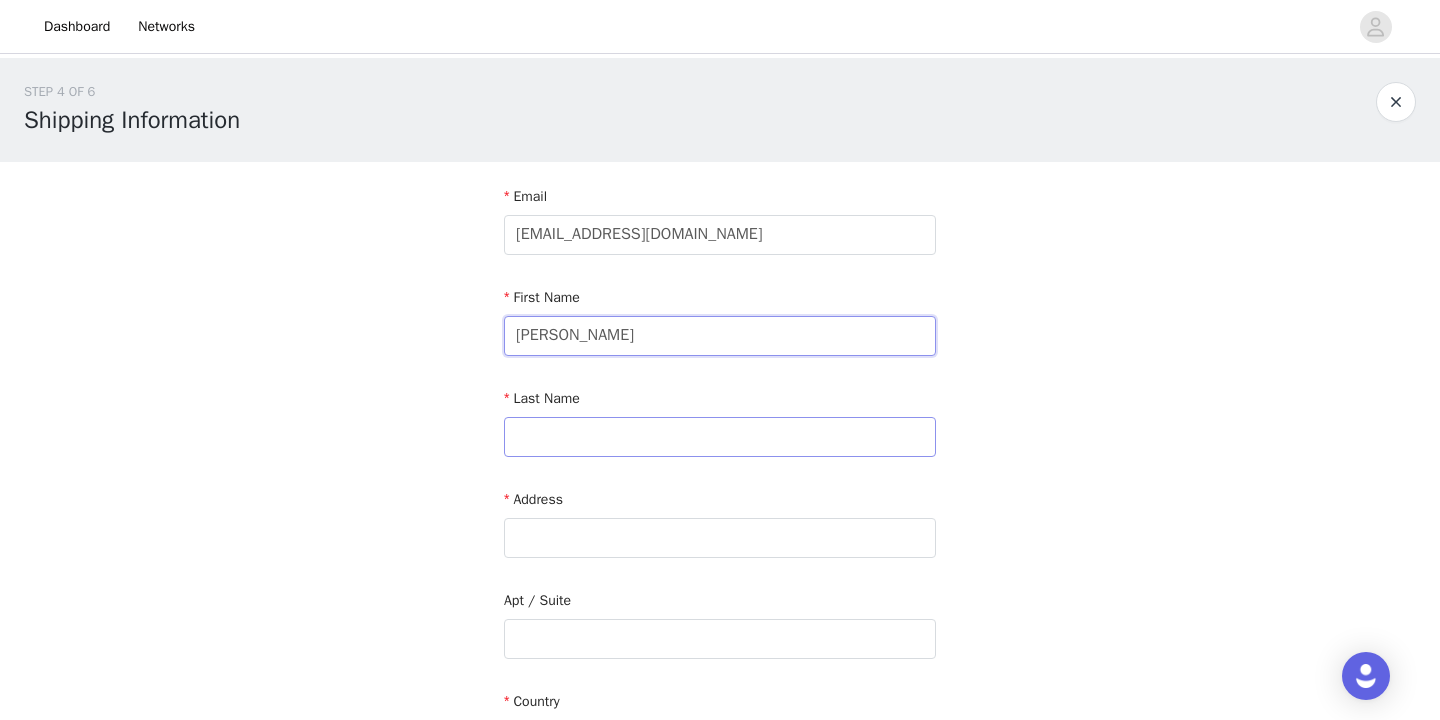 type on "[PERSON_NAME]" 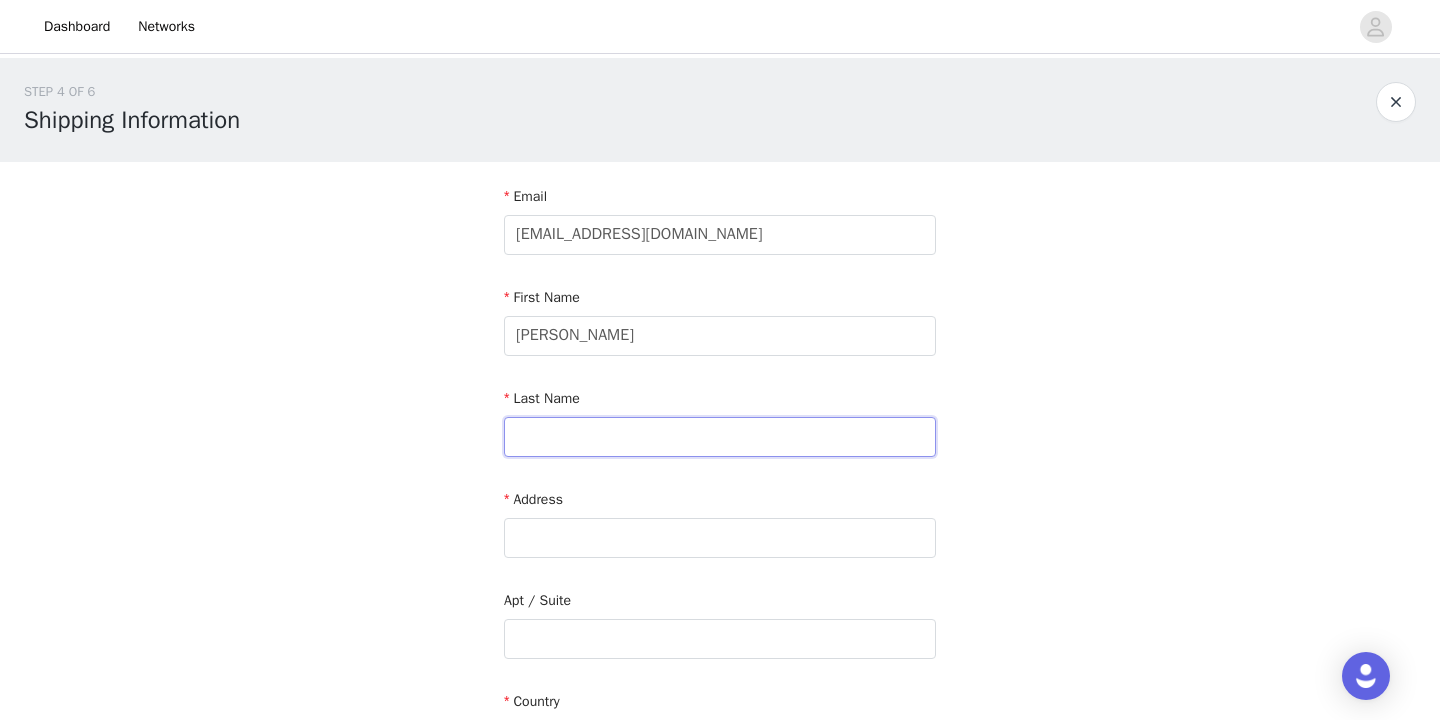 click at bounding box center [720, 437] 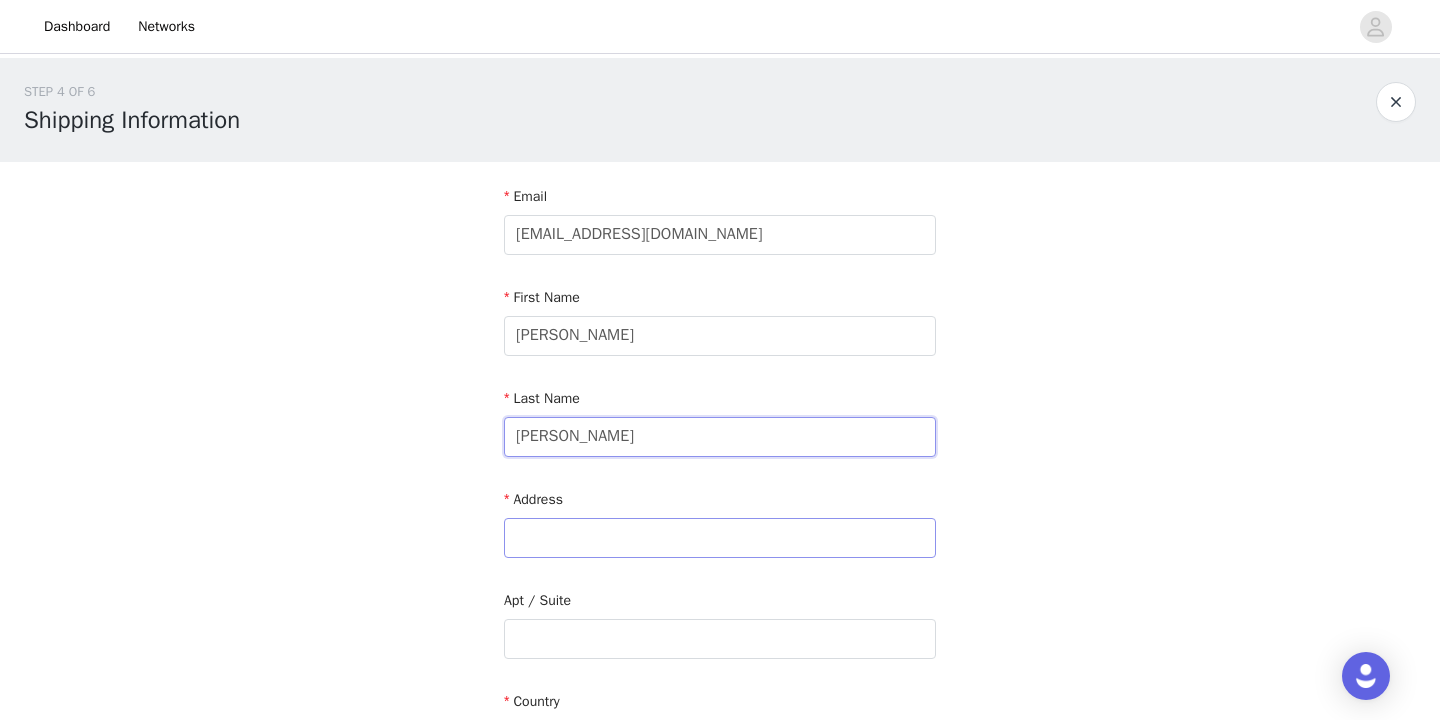 type on "[PERSON_NAME]" 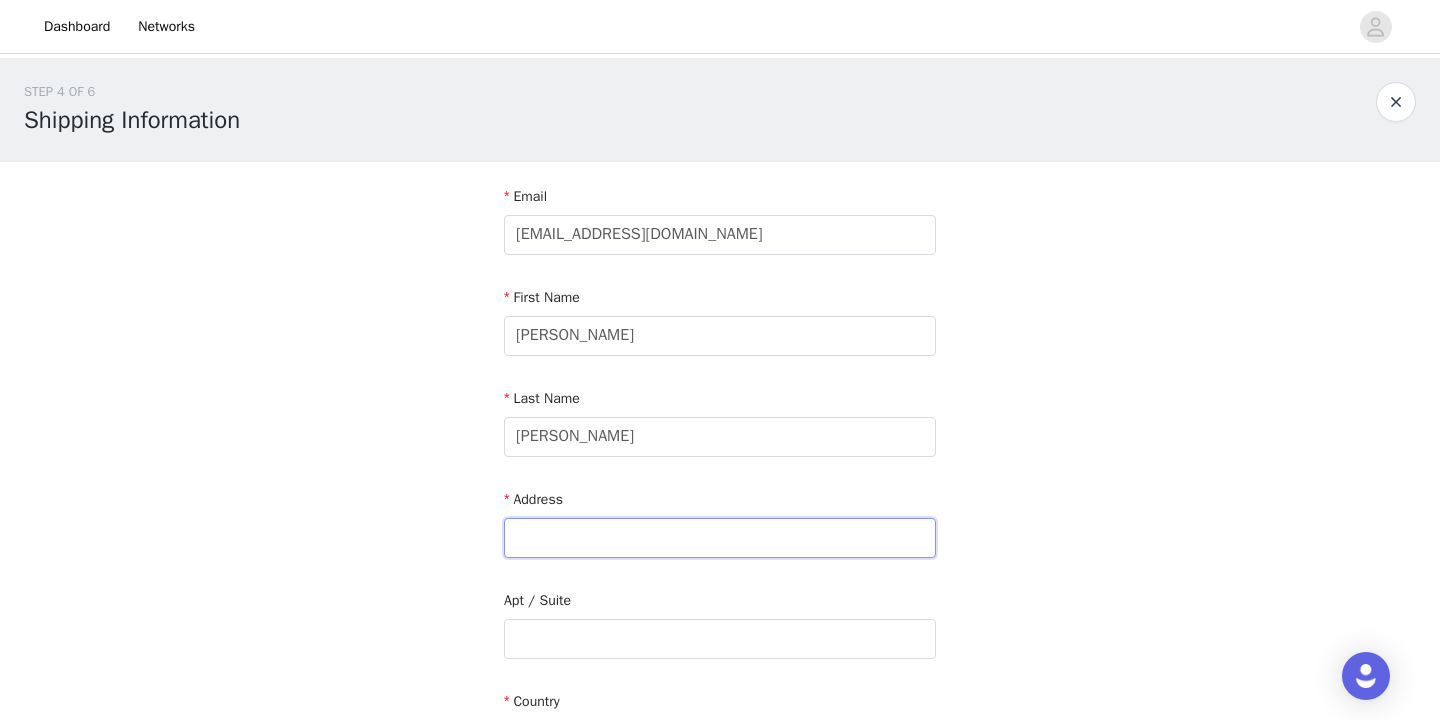 click at bounding box center (720, 538) 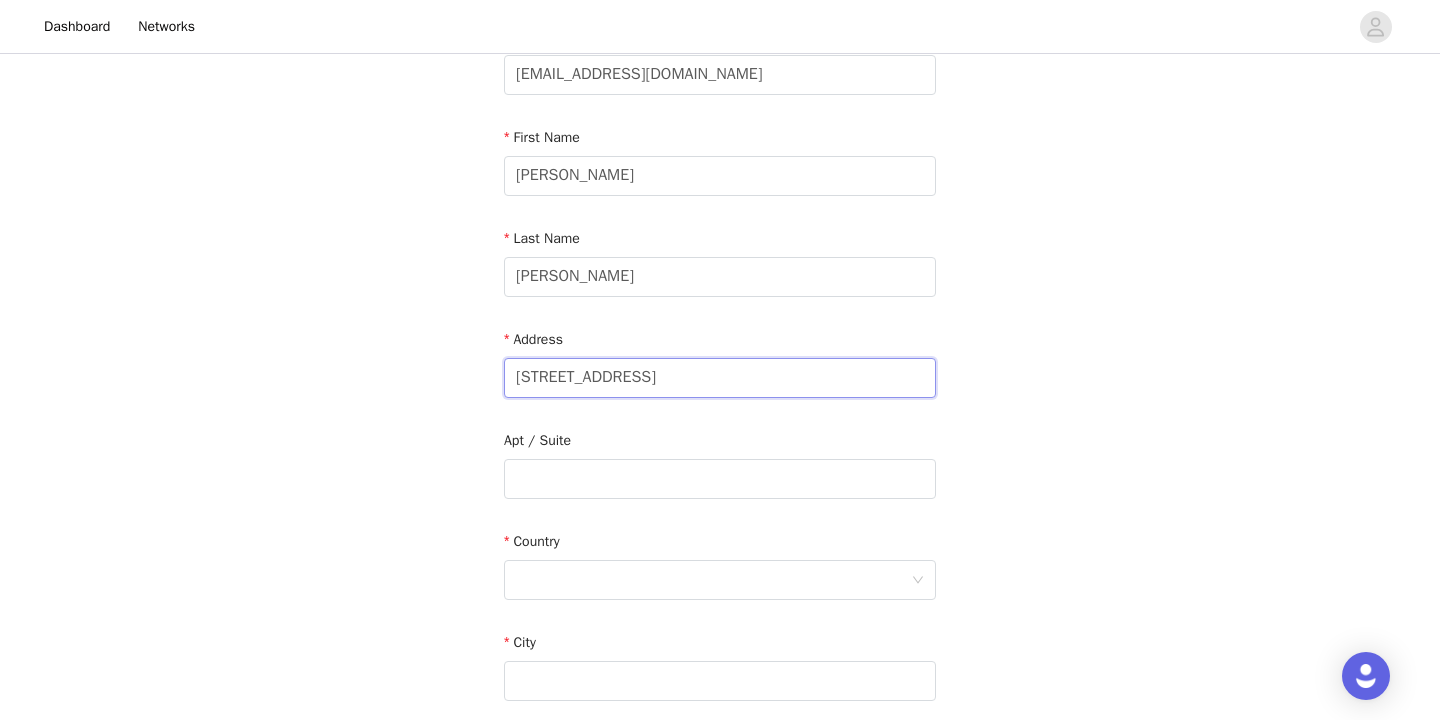 scroll, scrollTop: 162, scrollLeft: 0, axis: vertical 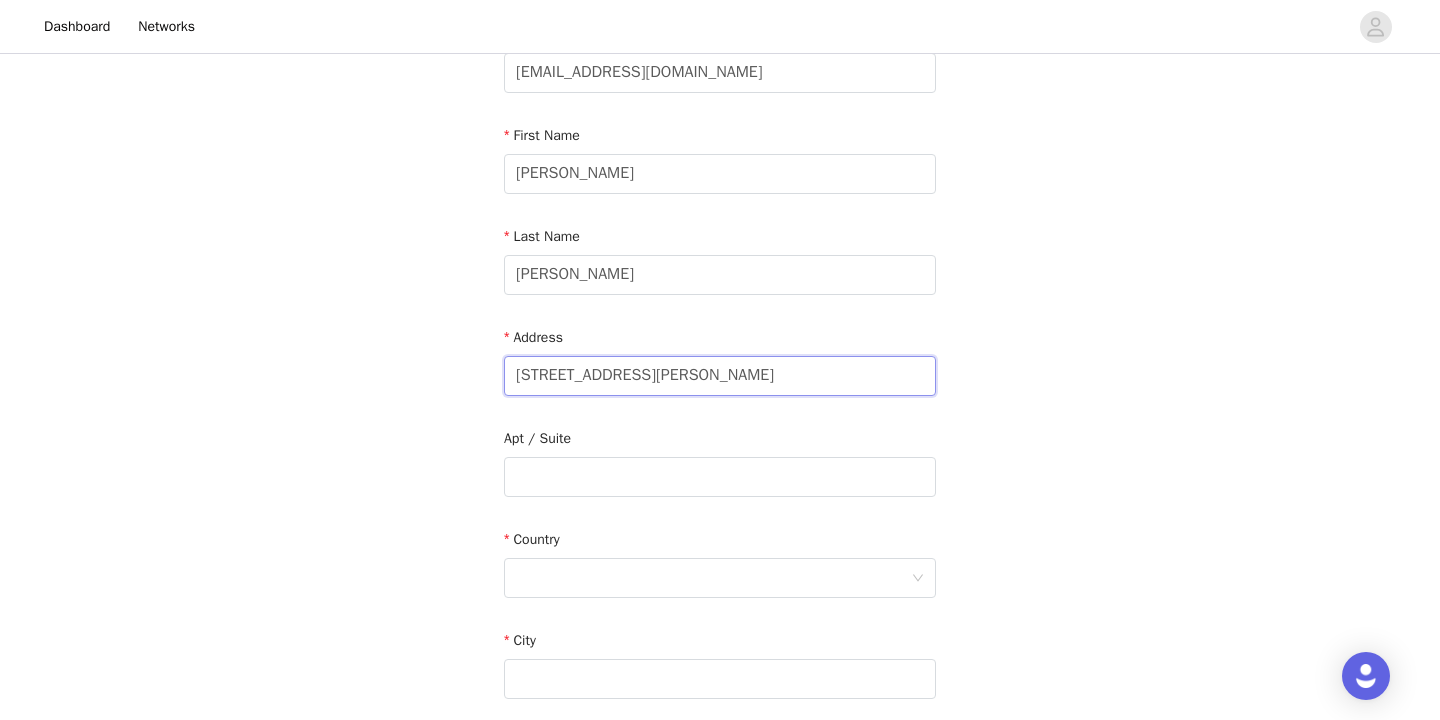 type on "[STREET_ADDRESS][PERSON_NAME]" 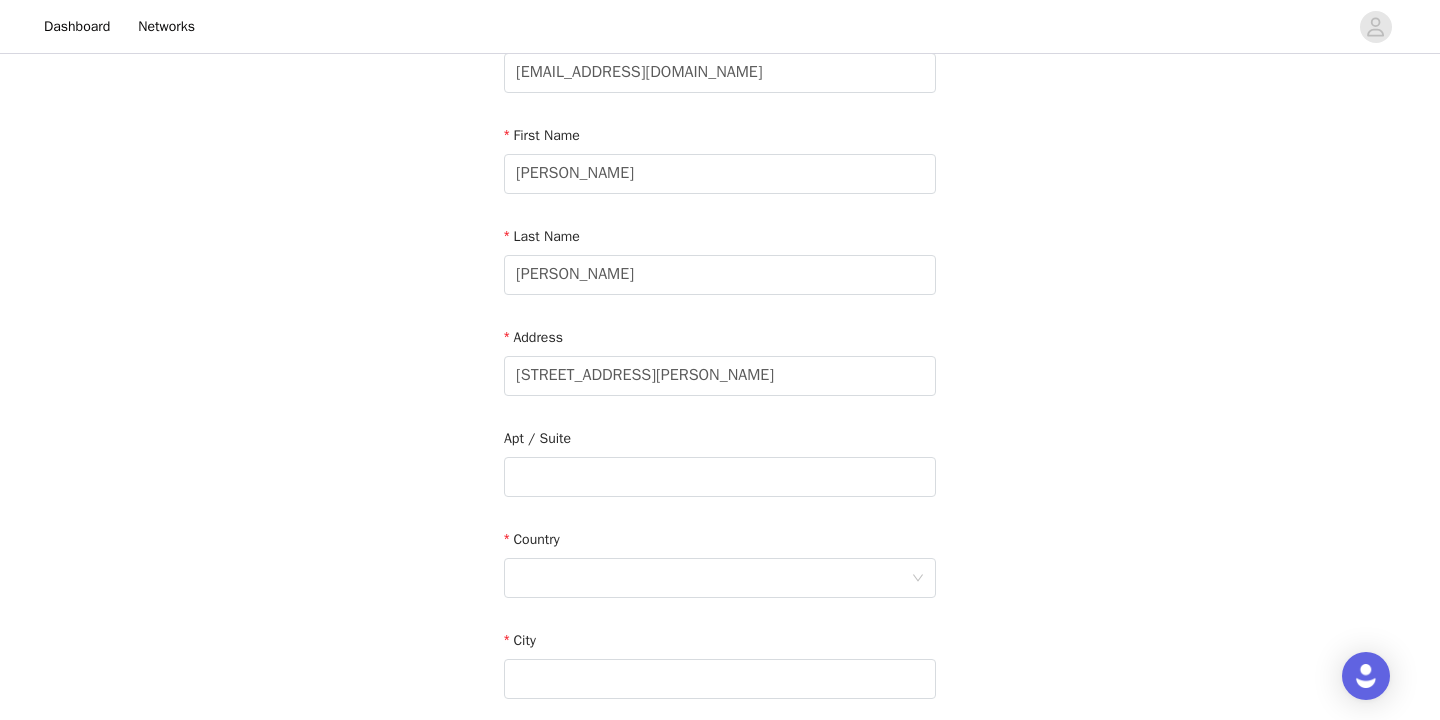 click on "Country" at bounding box center [720, 543] 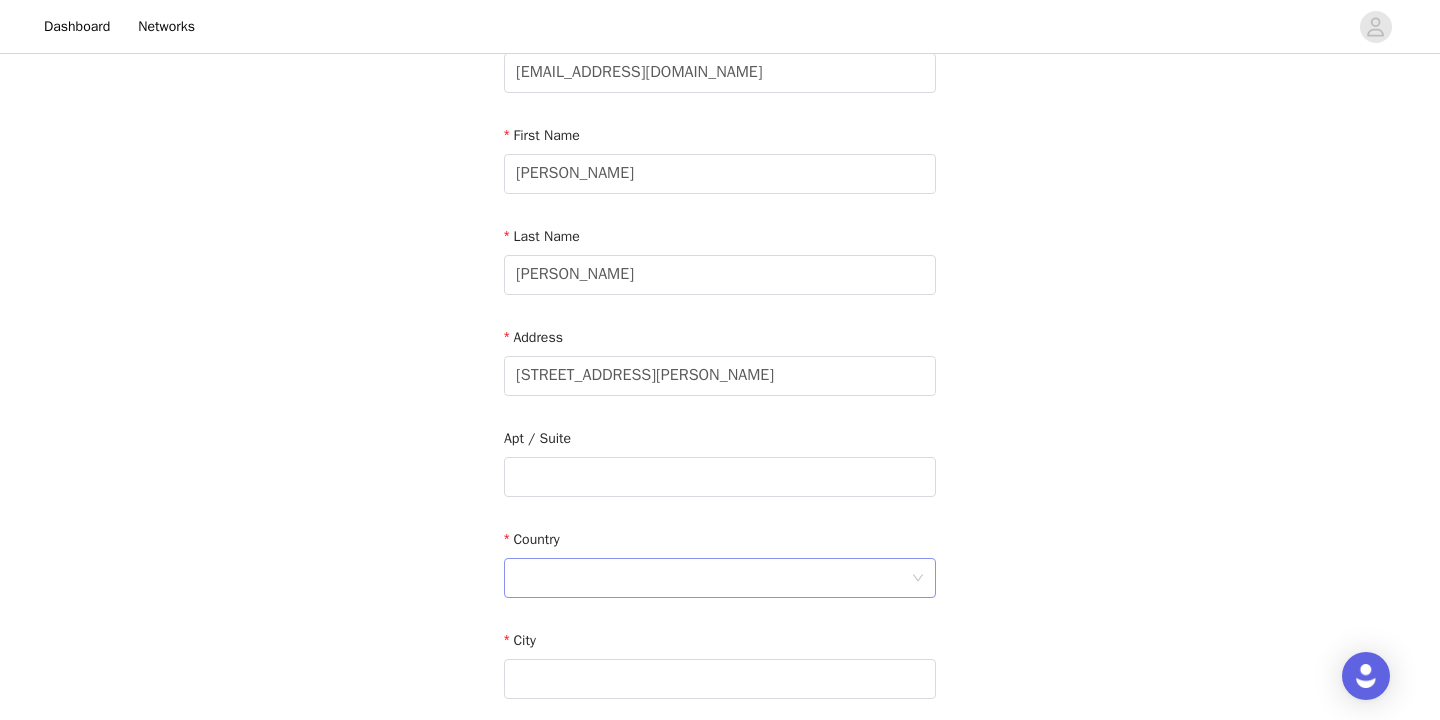 click at bounding box center (713, 578) 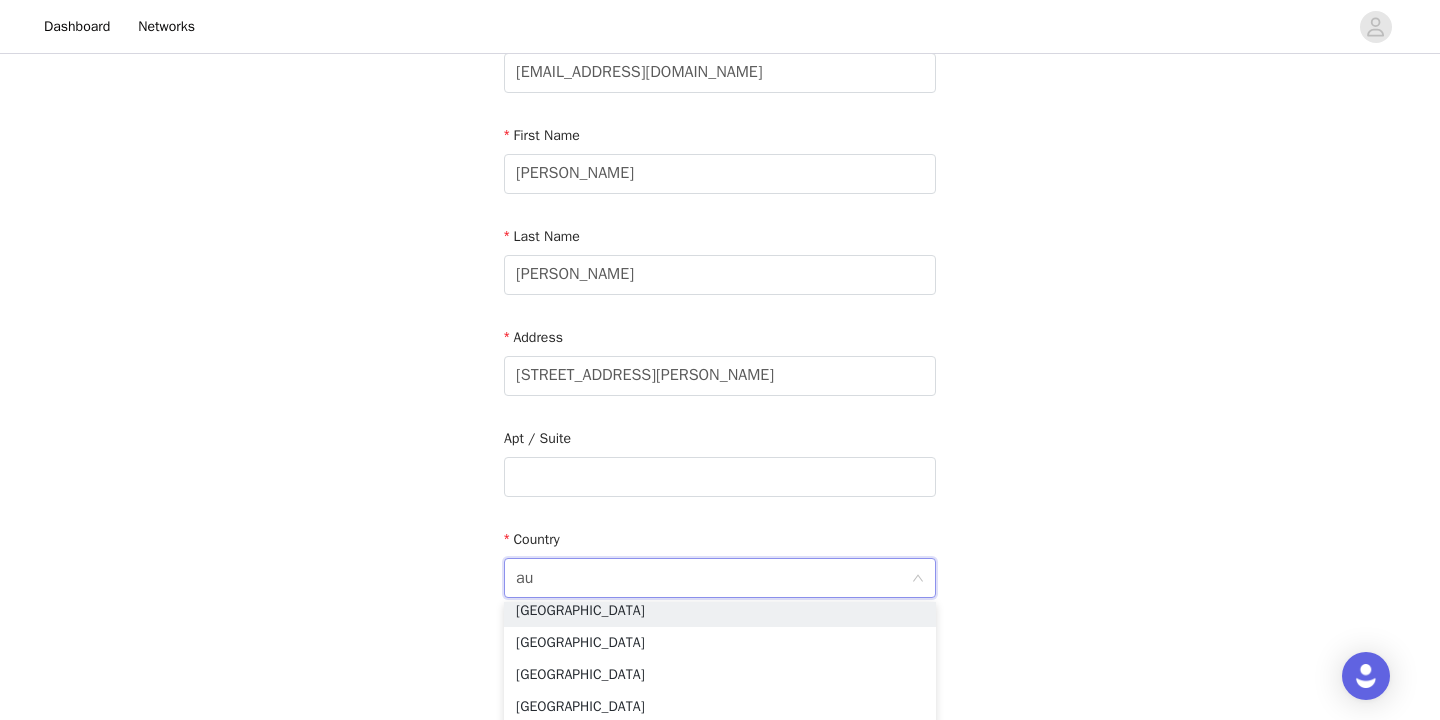 scroll, scrollTop: 4, scrollLeft: 0, axis: vertical 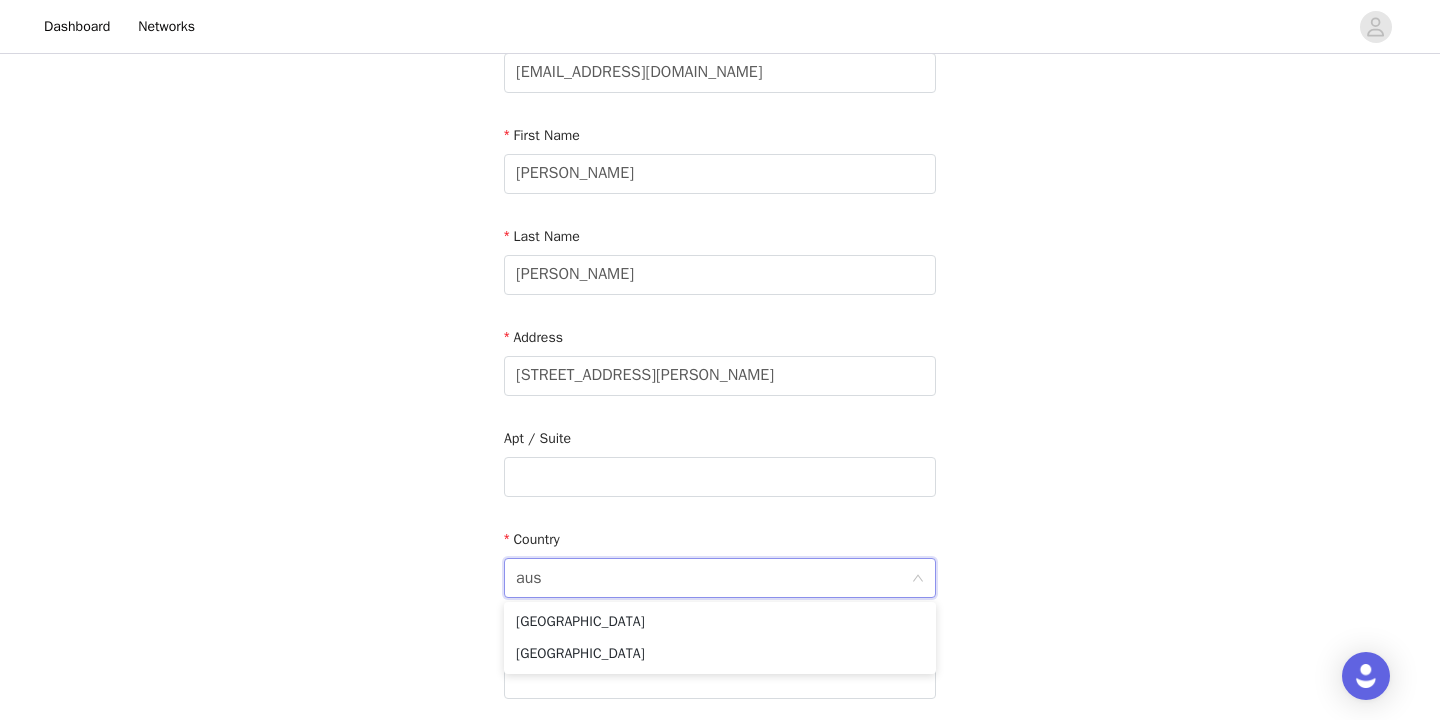 type on "aust" 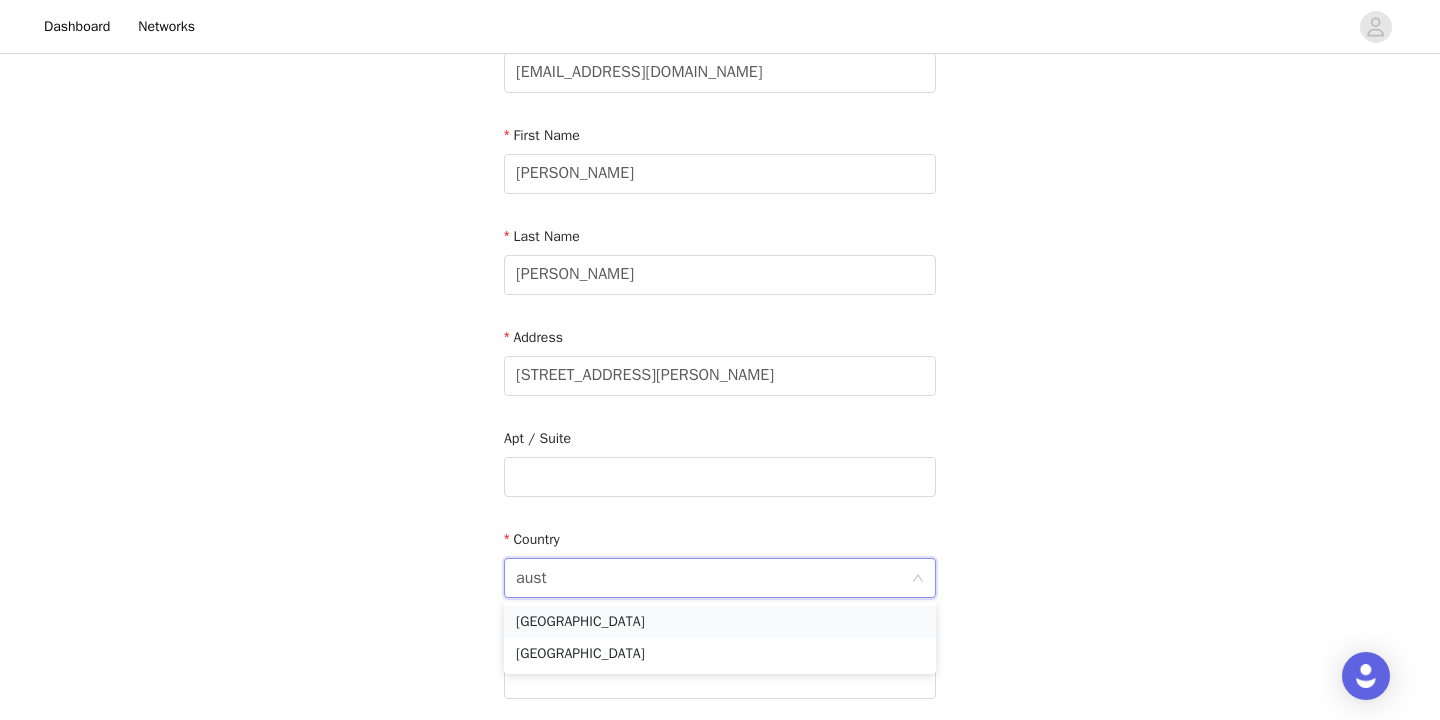 click on "[GEOGRAPHIC_DATA]" at bounding box center (720, 622) 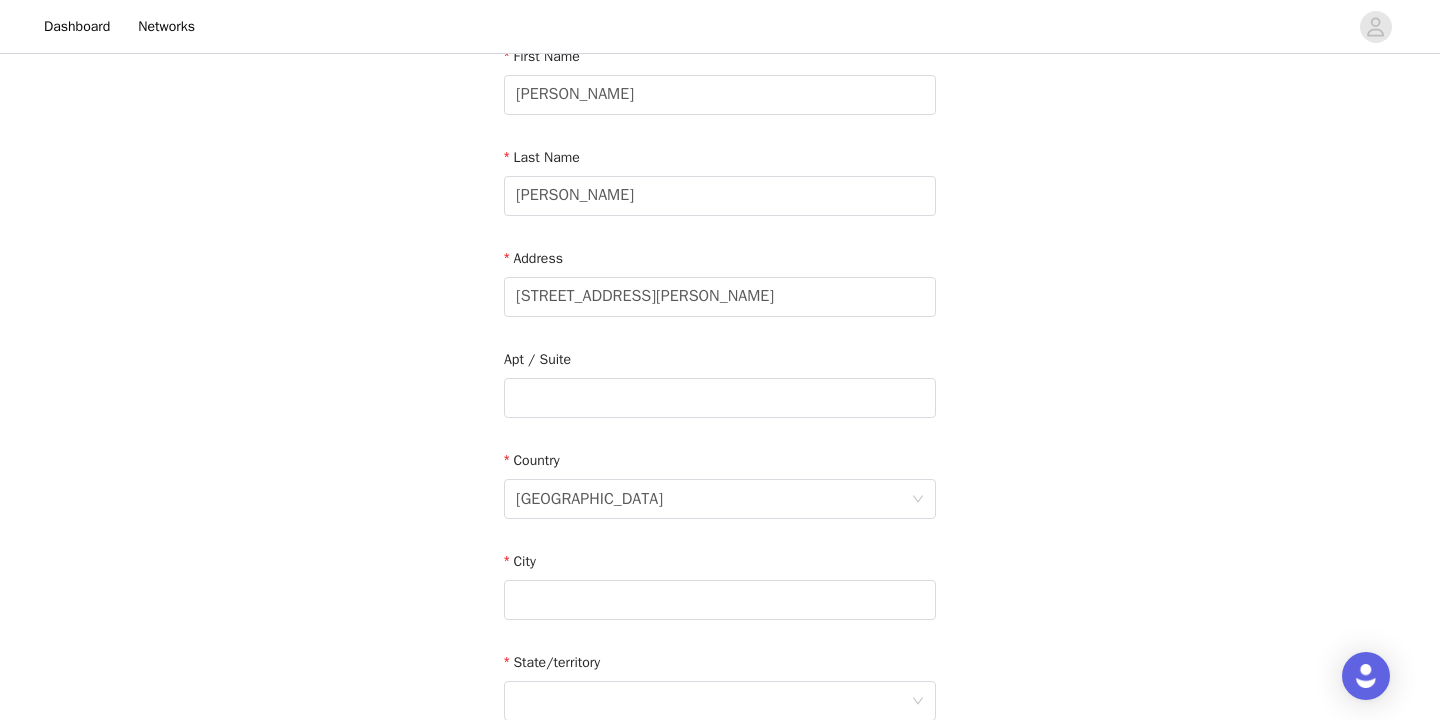 scroll, scrollTop: 243, scrollLeft: 0, axis: vertical 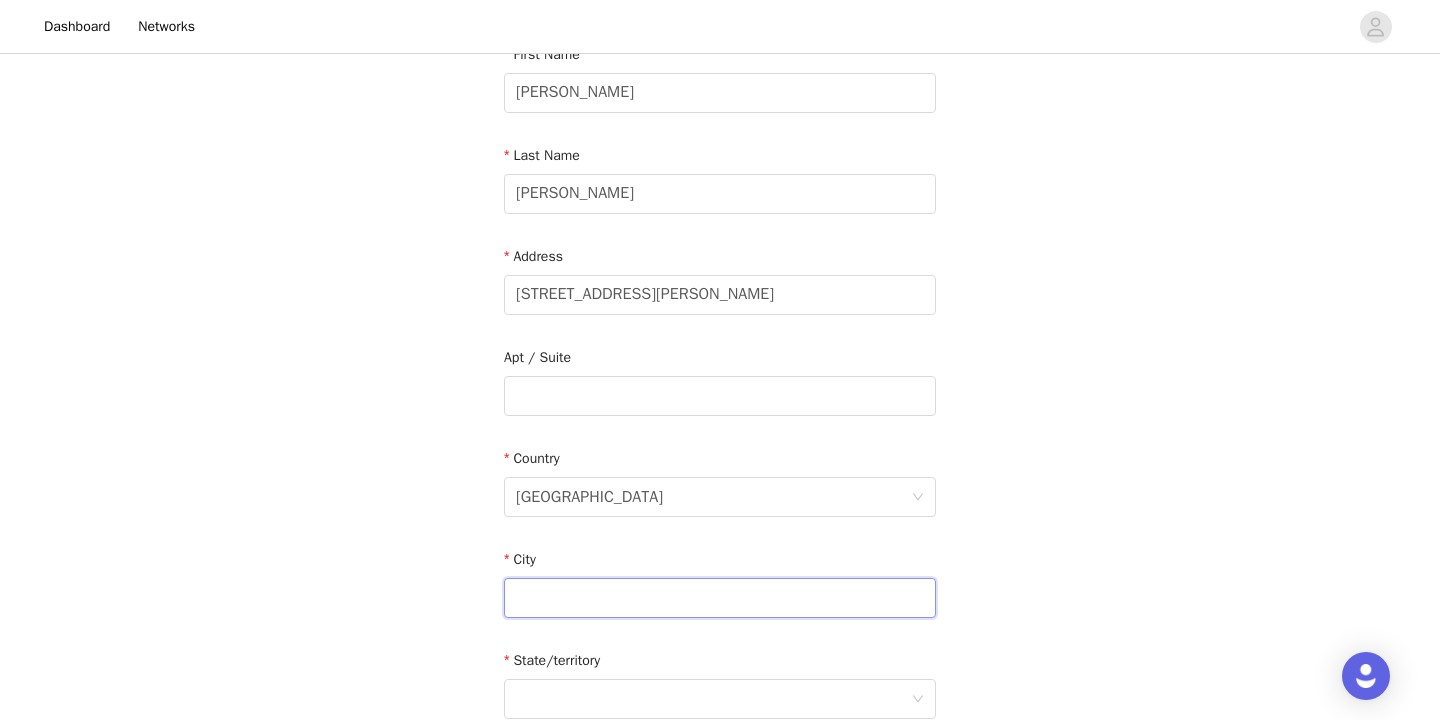 click at bounding box center (720, 598) 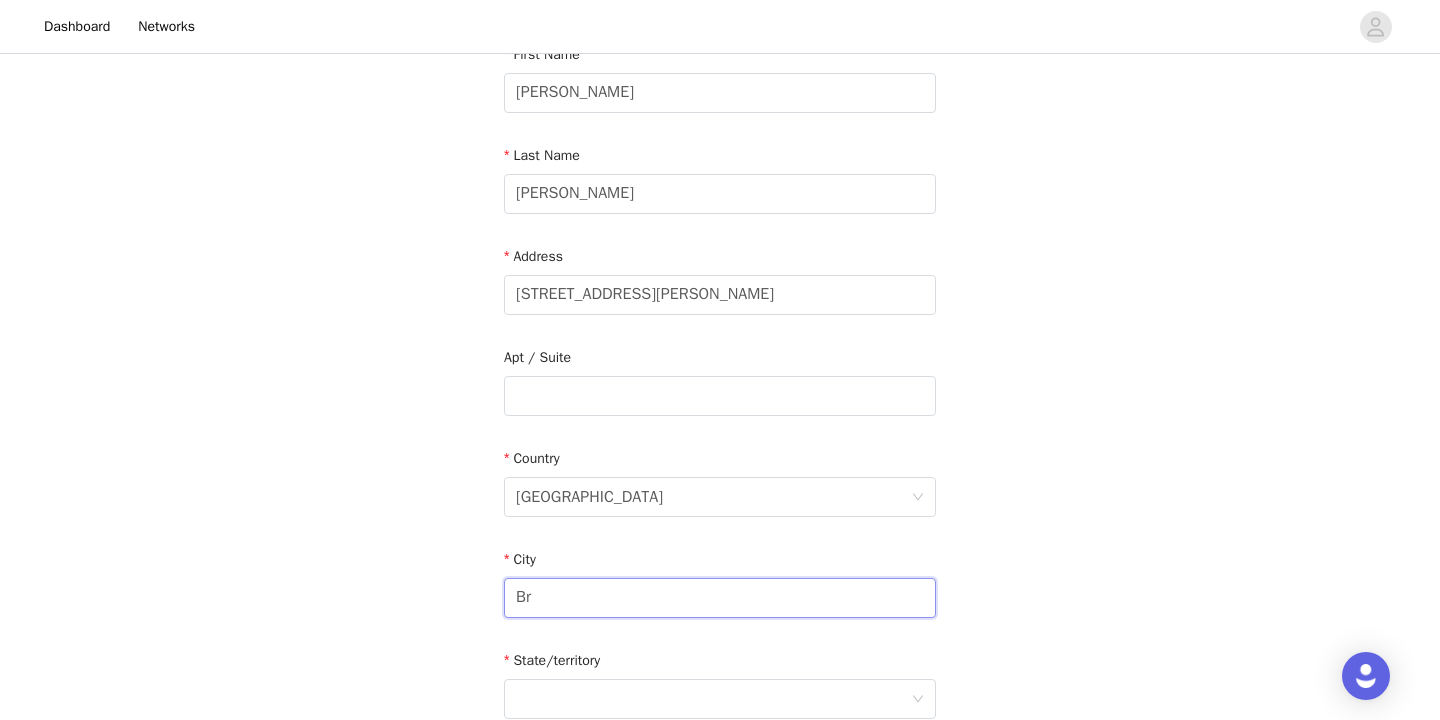 type on "B" 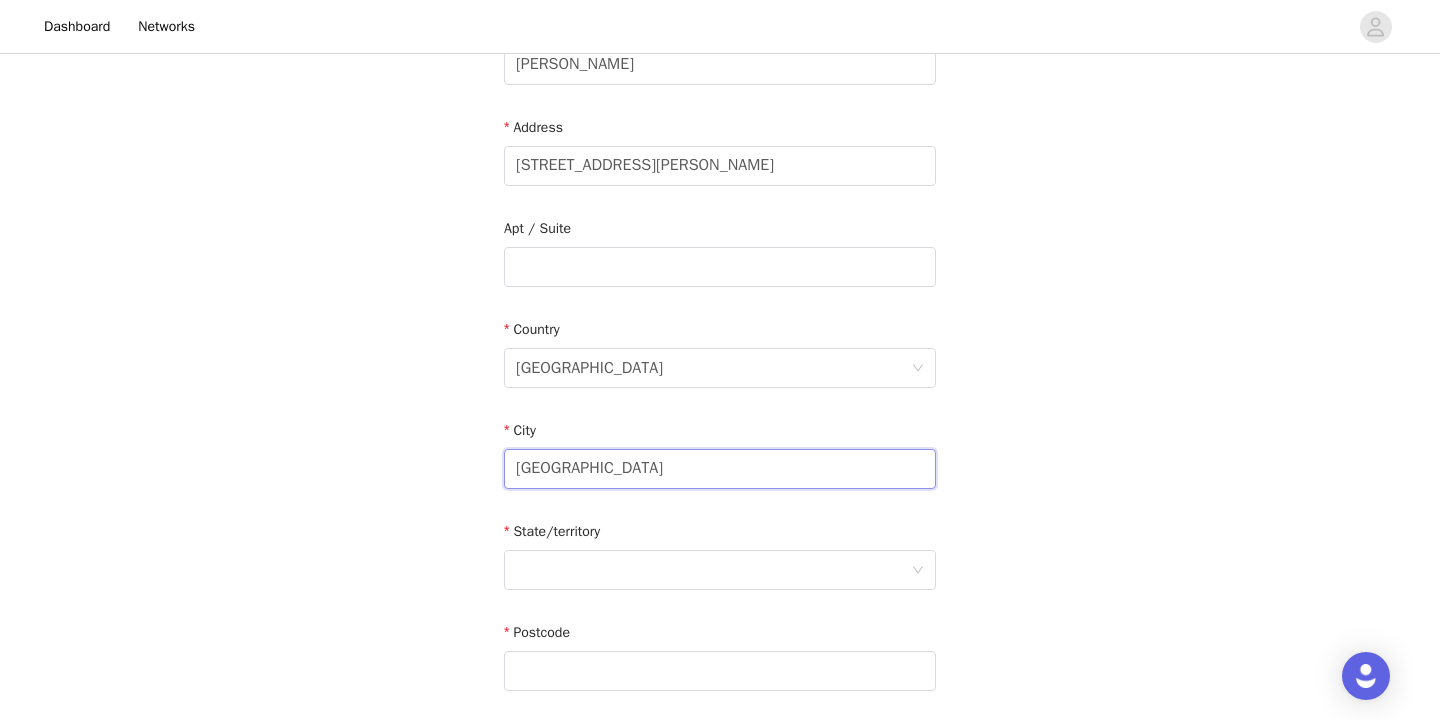 scroll, scrollTop: 401, scrollLeft: 0, axis: vertical 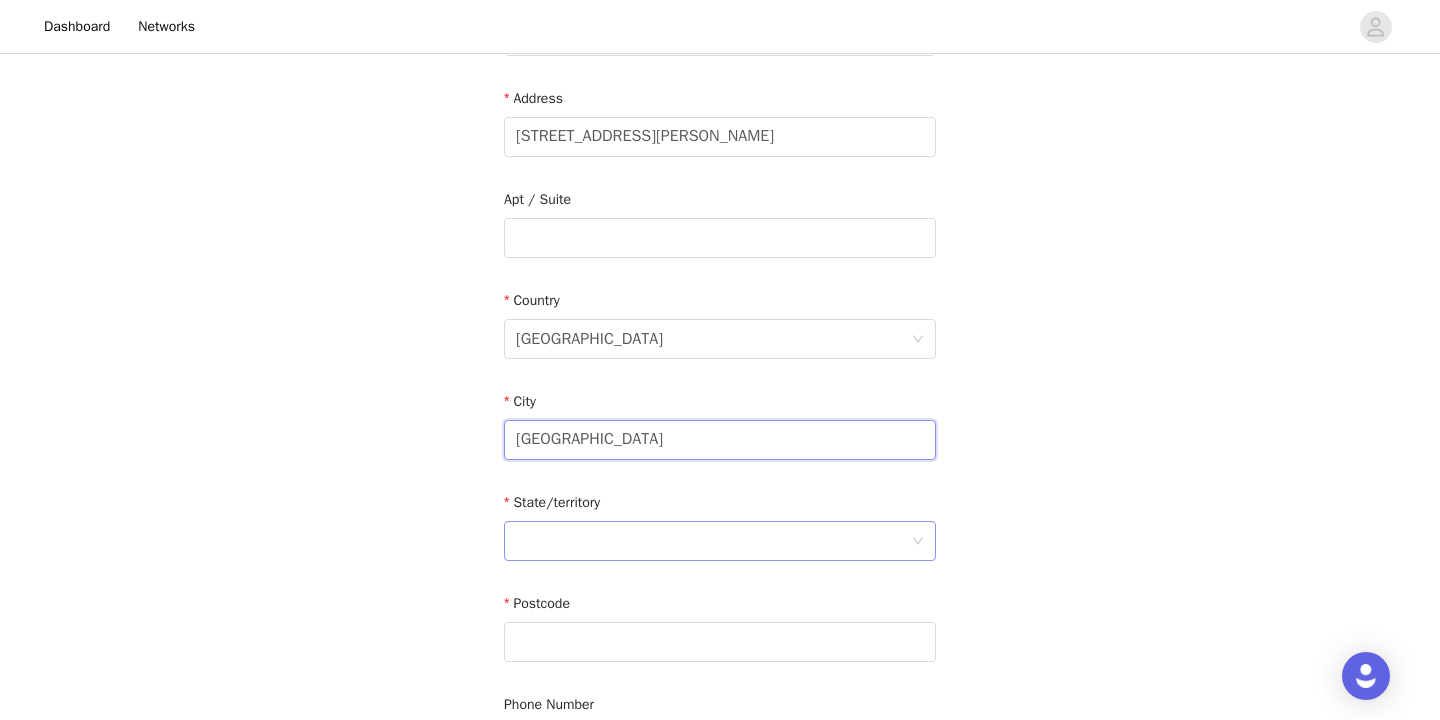 type on "[GEOGRAPHIC_DATA]" 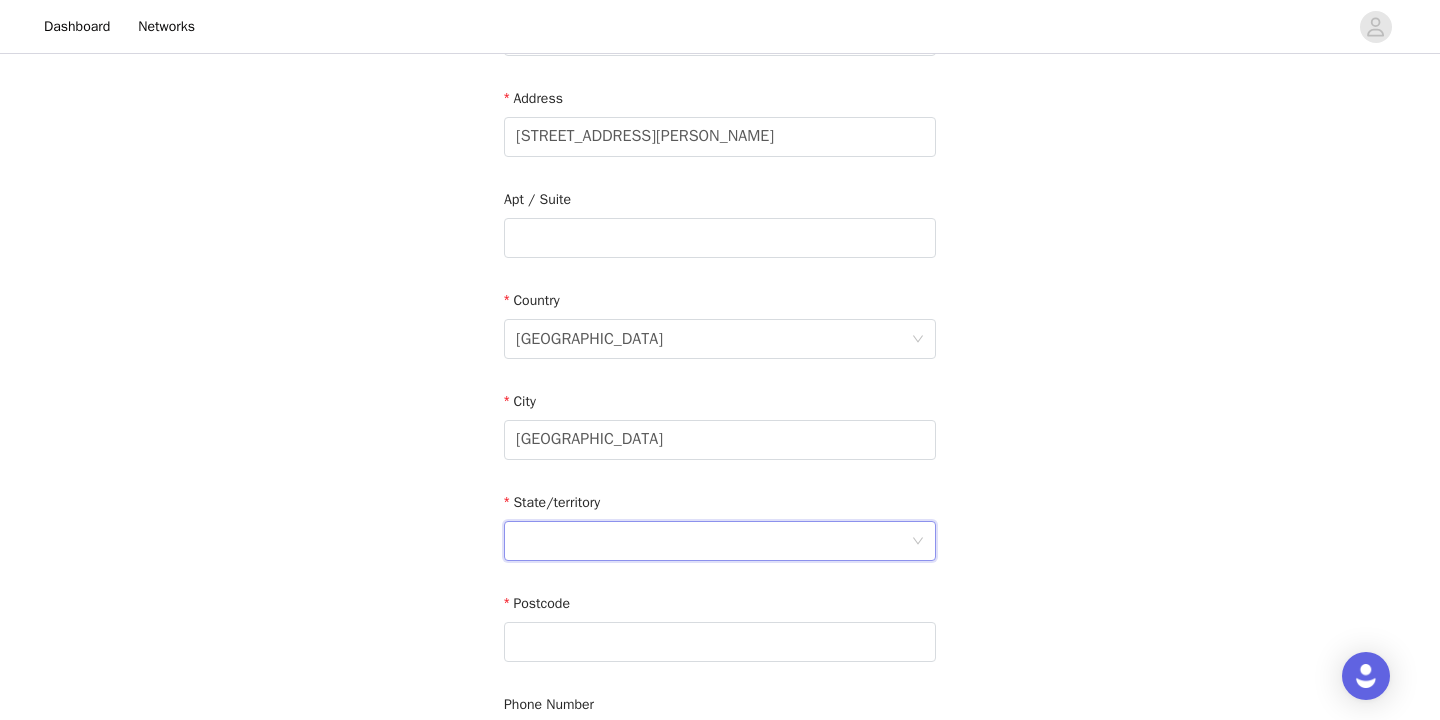 click at bounding box center (713, 541) 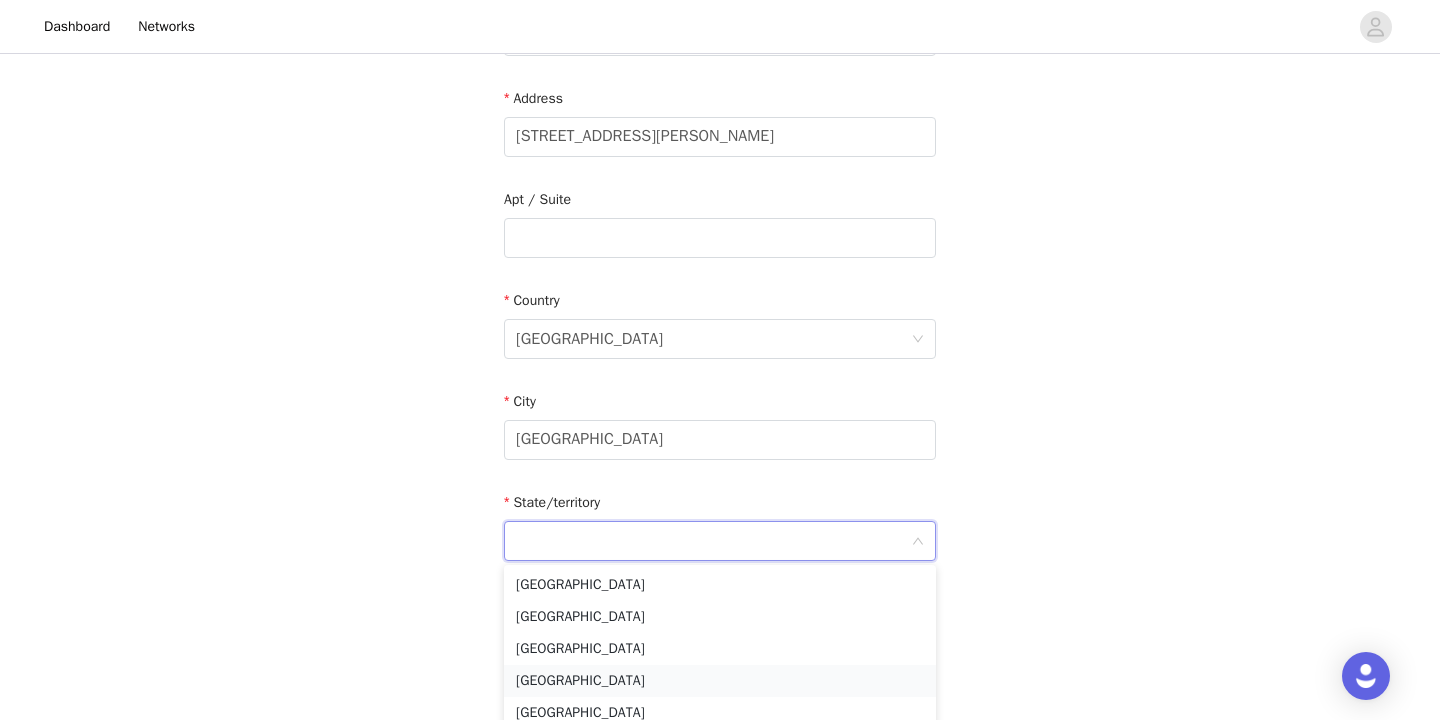 click on "[GEOGRAPHIC_DATA]" at bounding box center (720, 681) 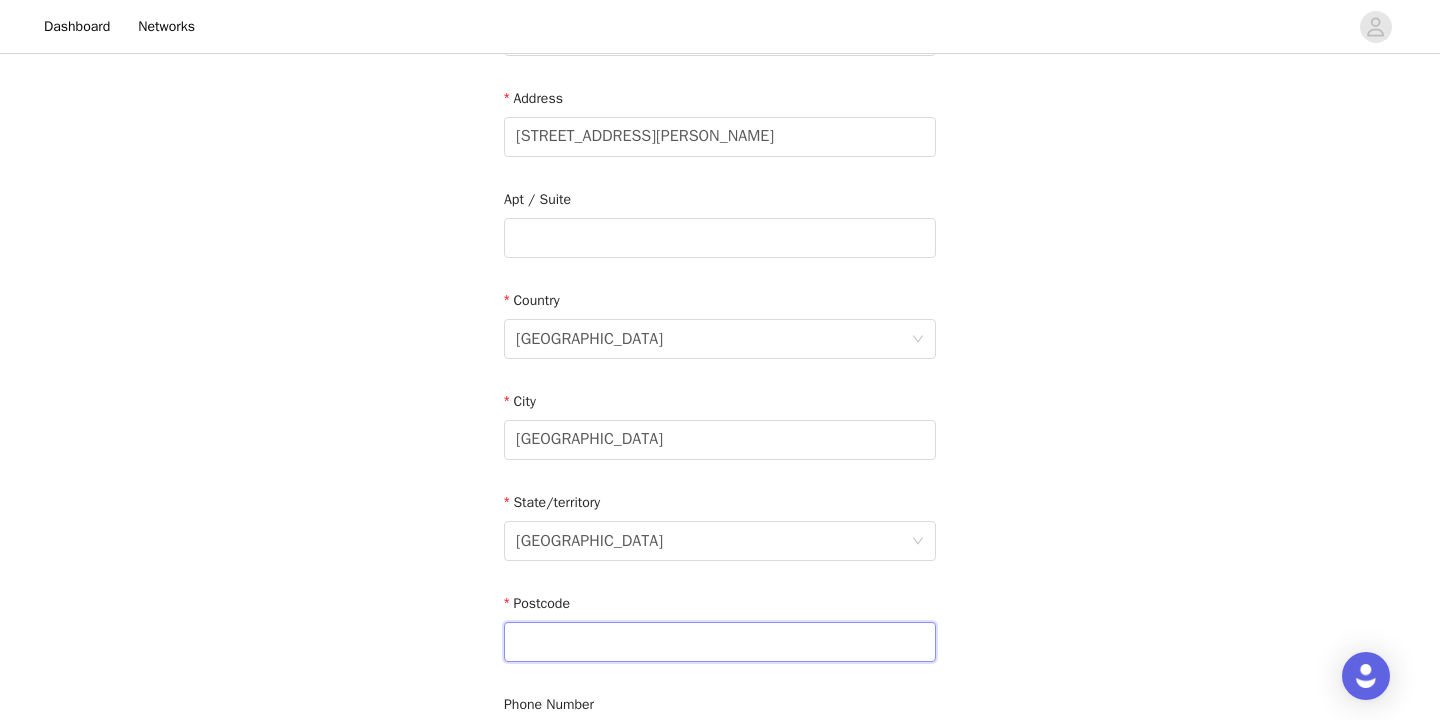 click at bounding box center [720, 642] 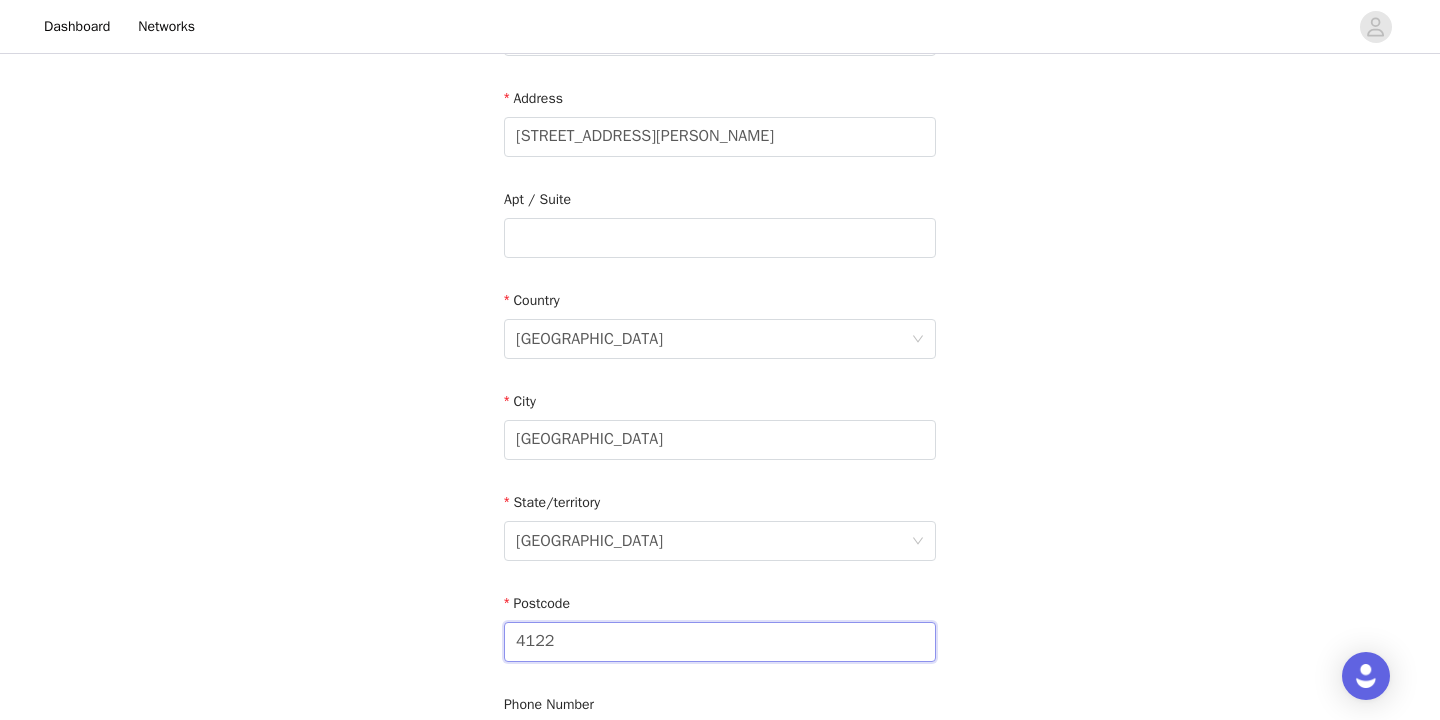 type on "4122" 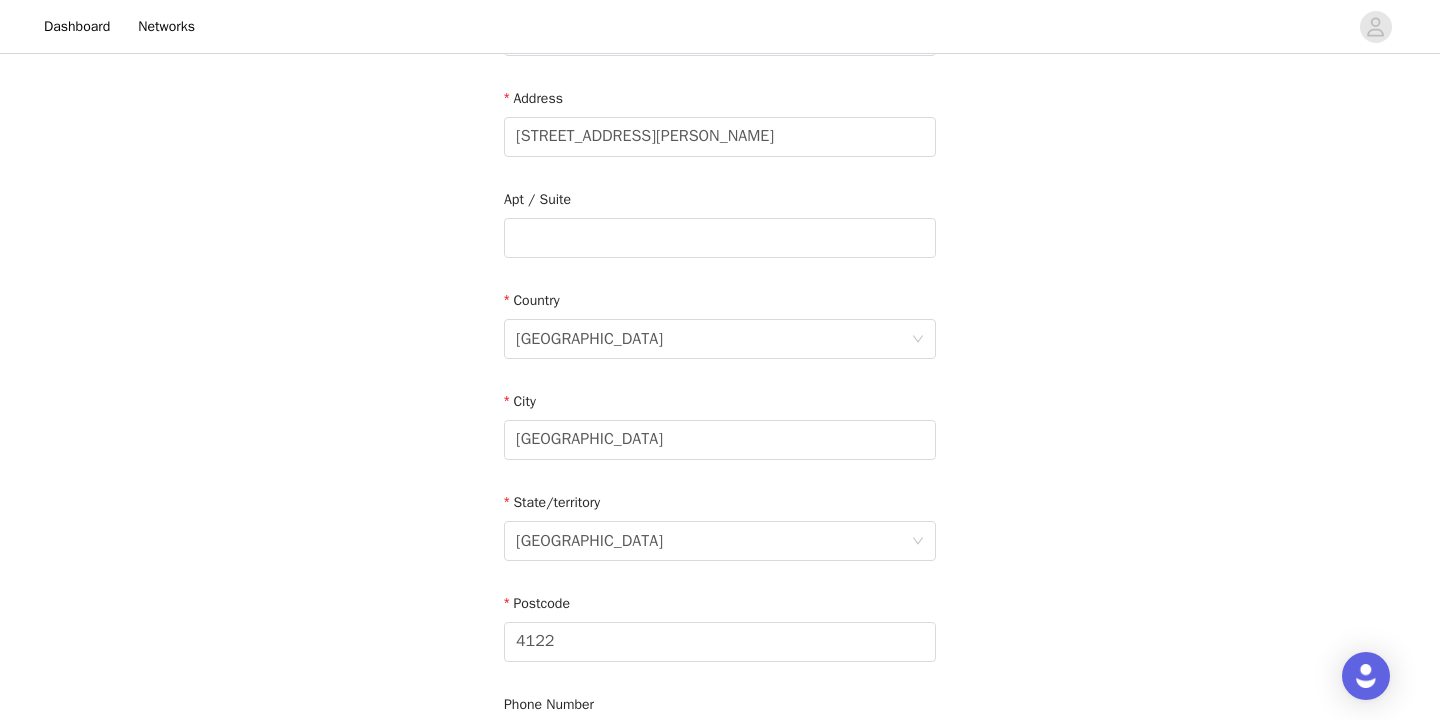 click on "STEP 4 OF 6
Shipping Information
Email [EMAIL_ADDRESS][DOMAIN_NAME]   First Name [PERSON_NAME]   Last Name [PERSON_NAME]   Address [STREET_ADDRESS][PERSON_NAME]   Phone Number" at bounding box center (720, 238) 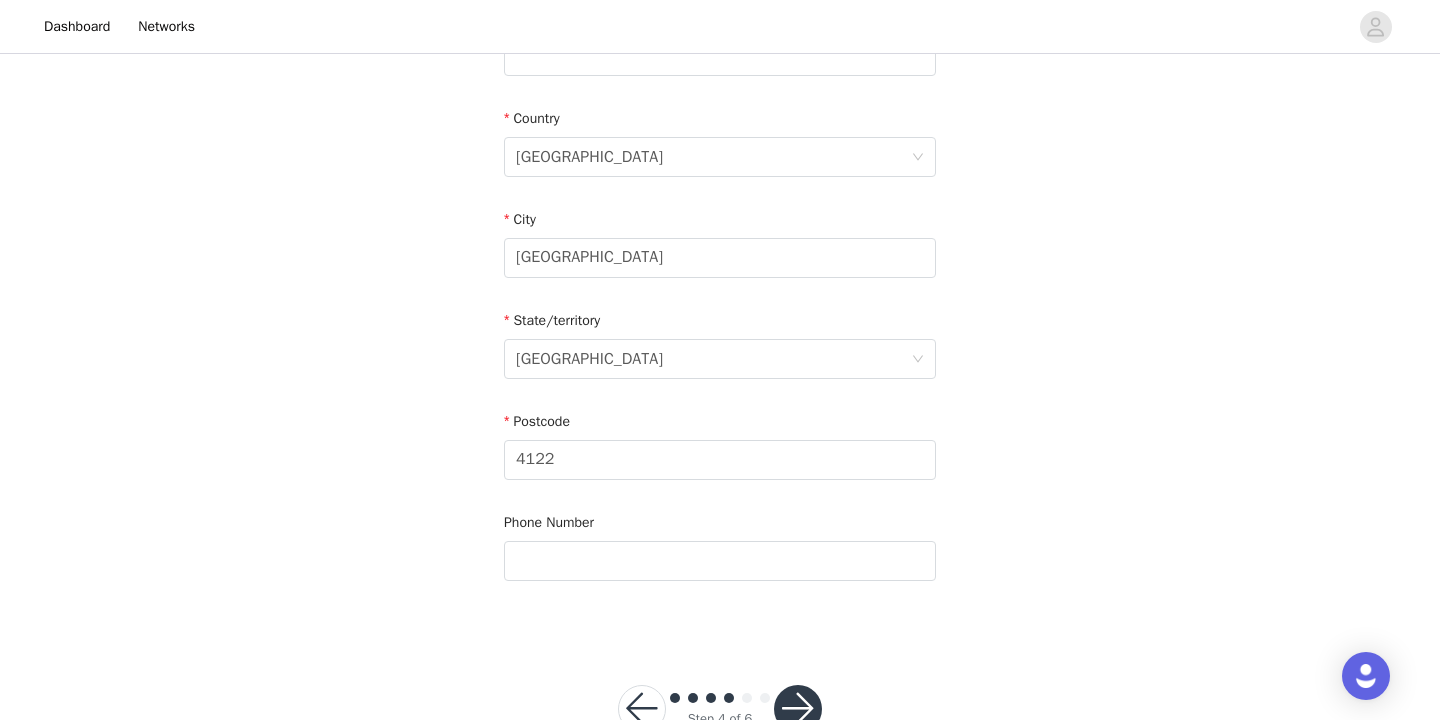scroll, scrollTop: 592, scrollLeft: 0, axis: vertical 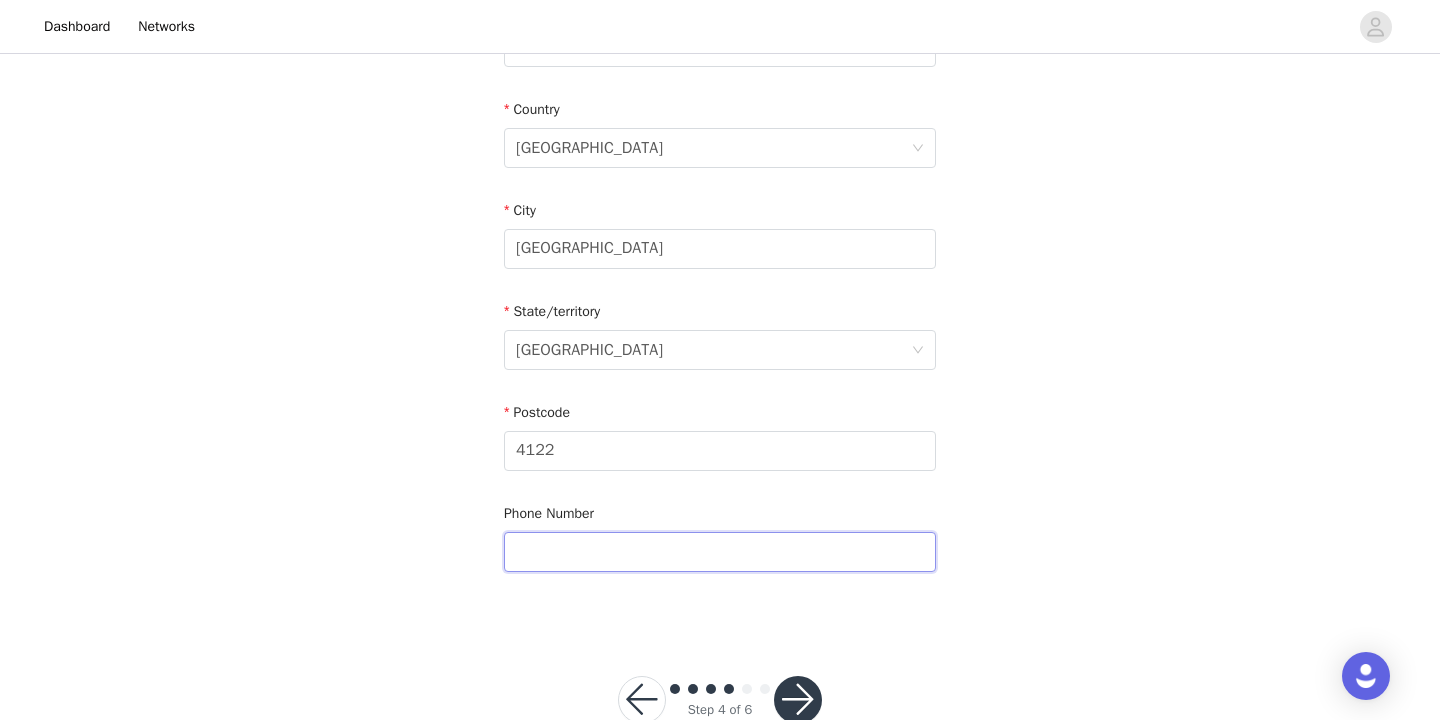click at bounding box center (720, 552) 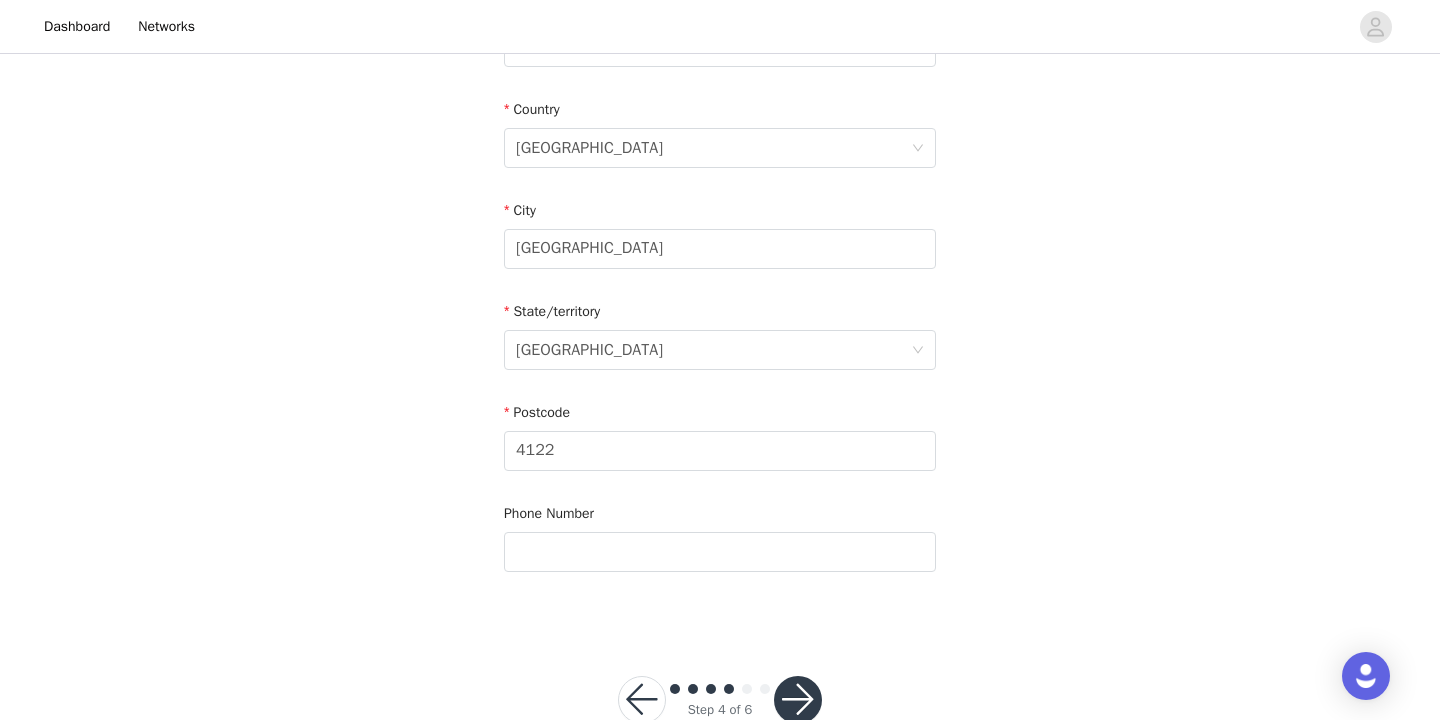click at bounding box center (798, 700) 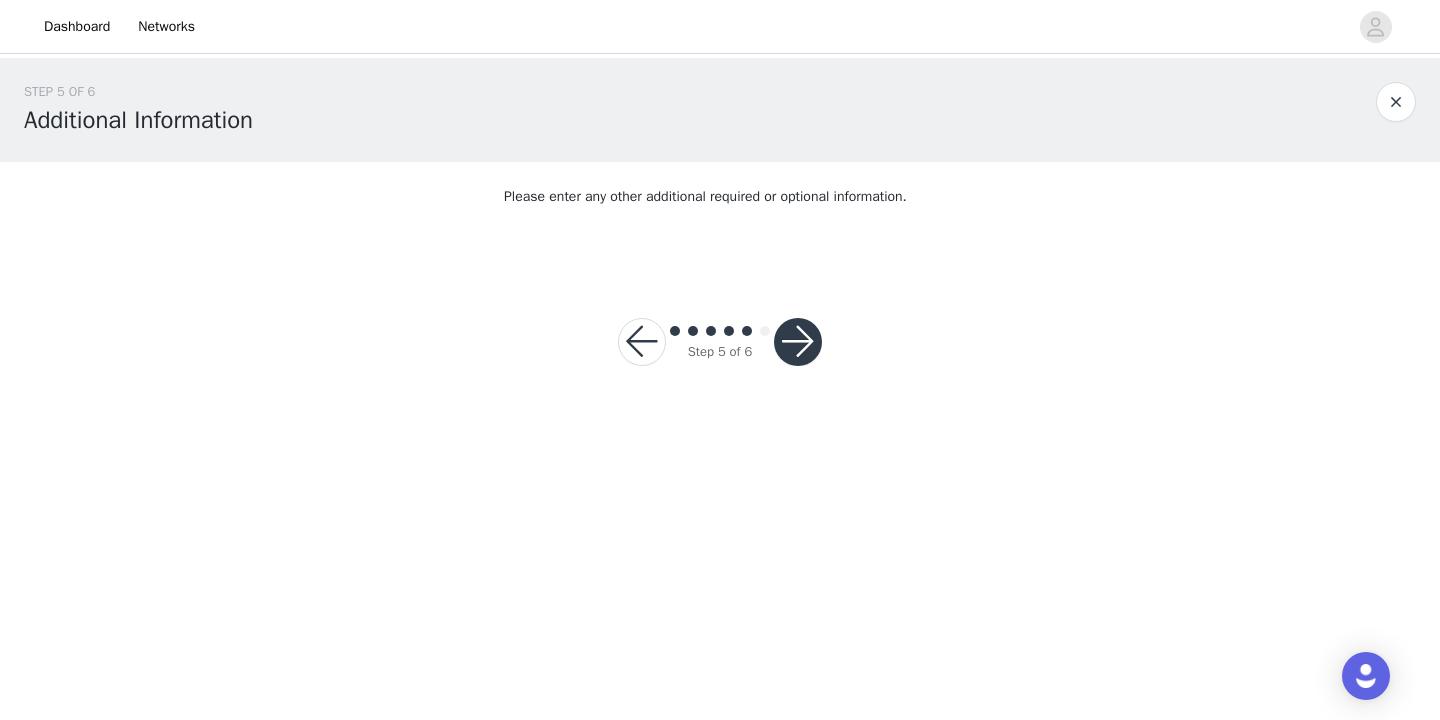 click at bounding box center (798, 342) 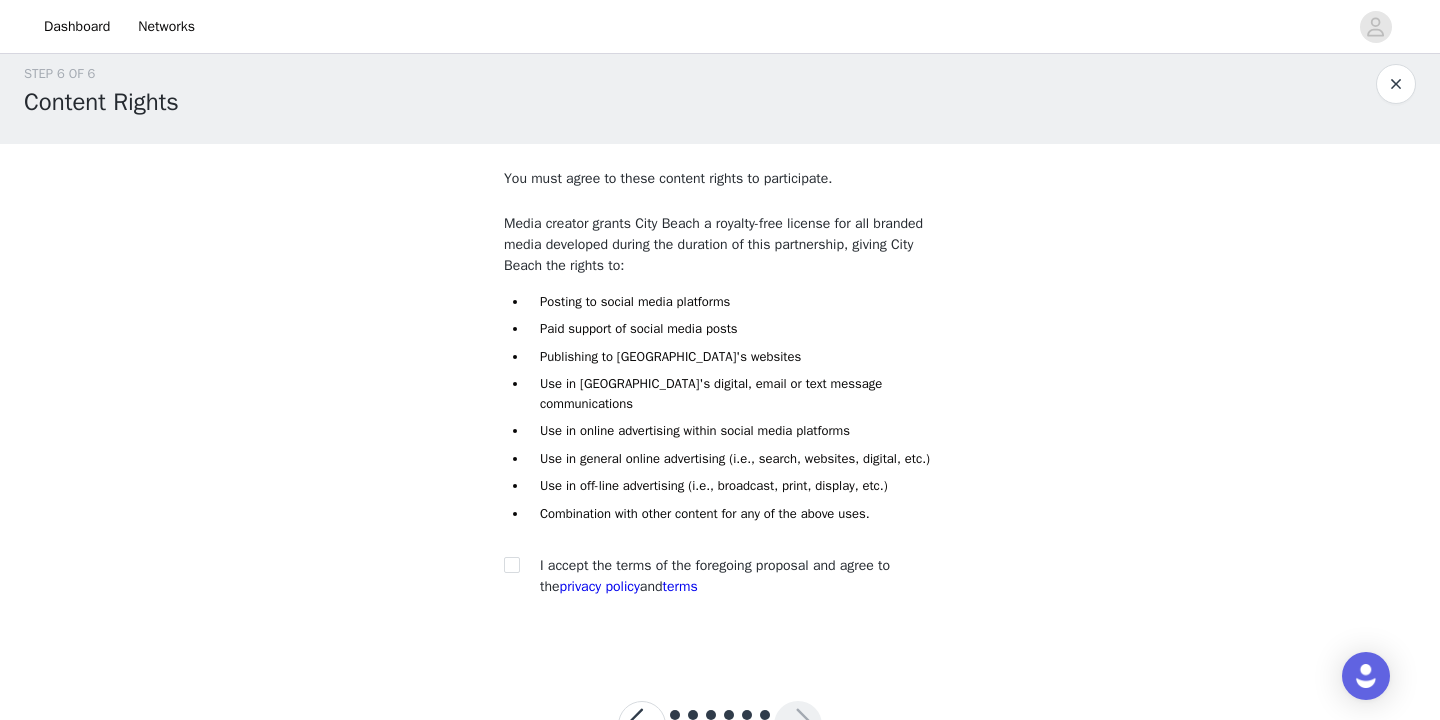 scroll, scrollTop: 20, scrollLeft: 0, axis: vertical 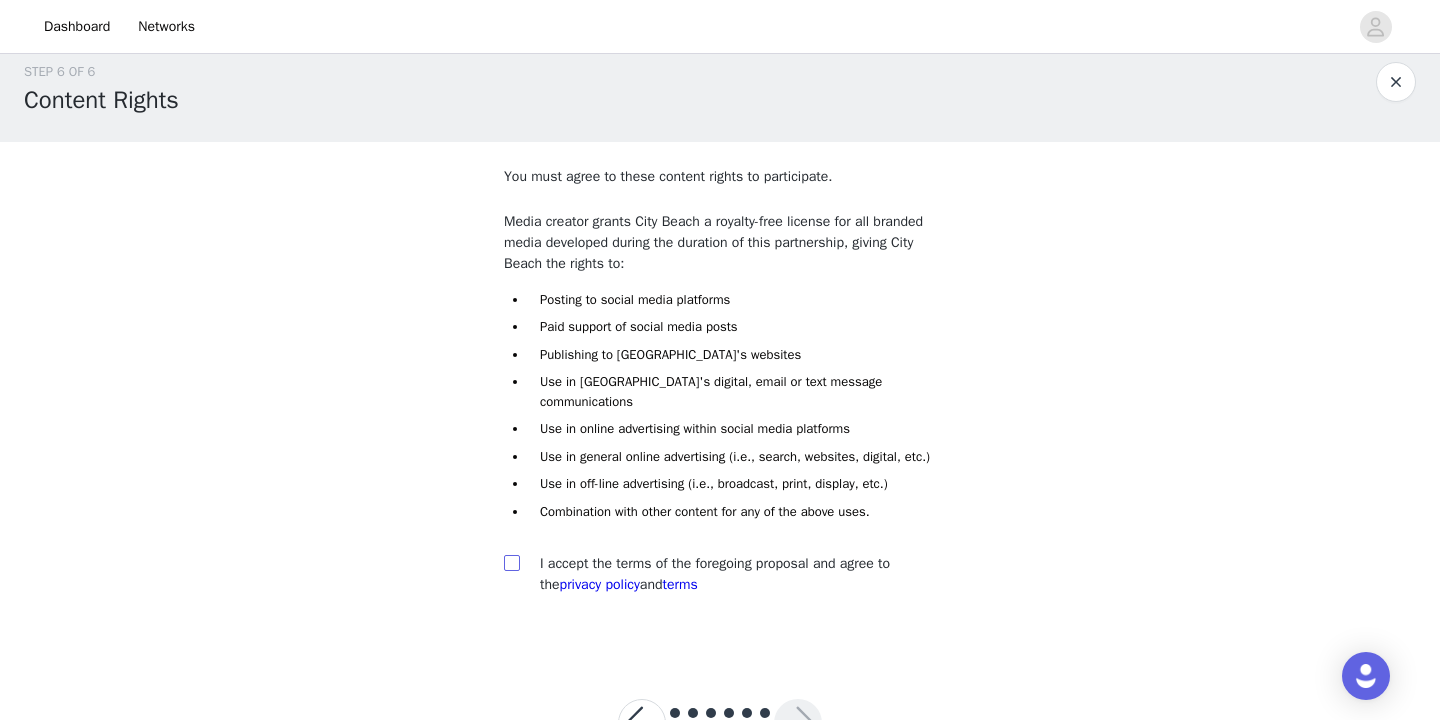 click at bounding box center [511, 562] 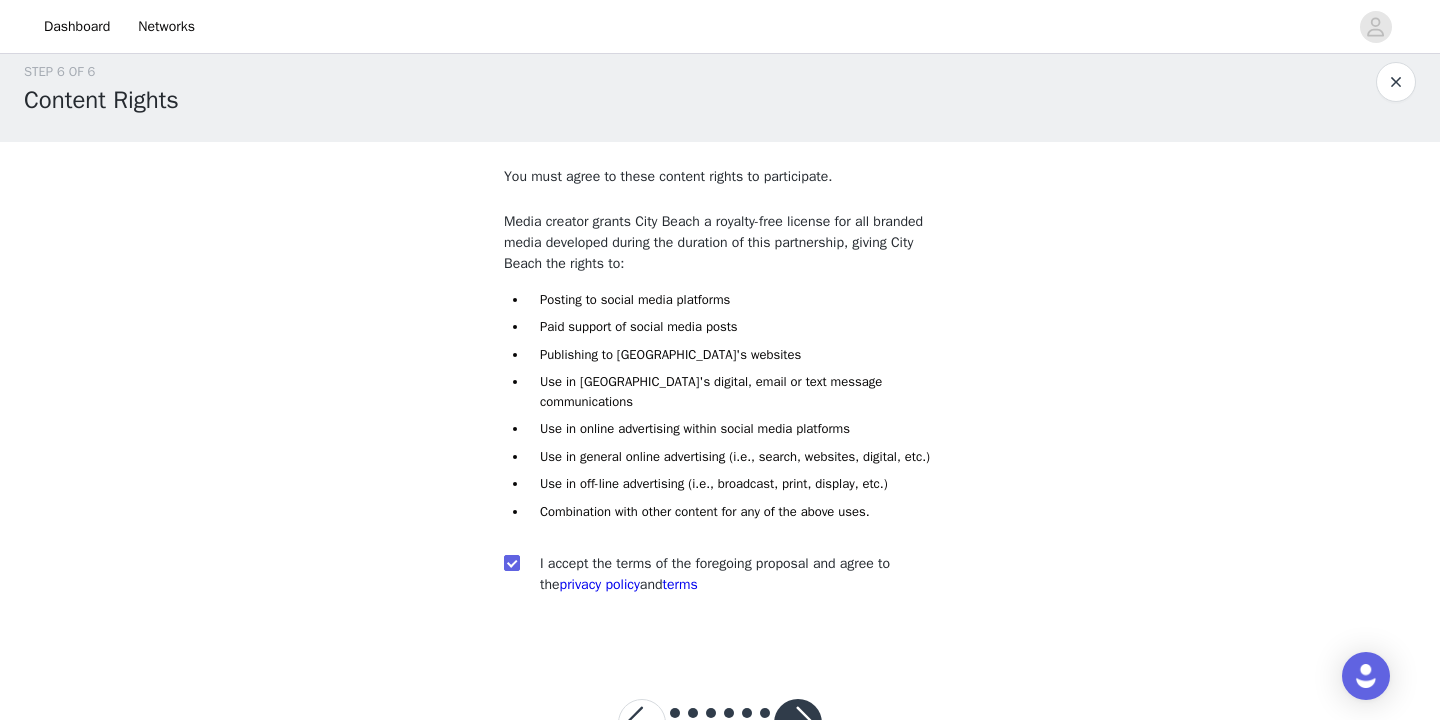 scroll, scrollTop: 114, scrollLeft: 0, axis: vertical 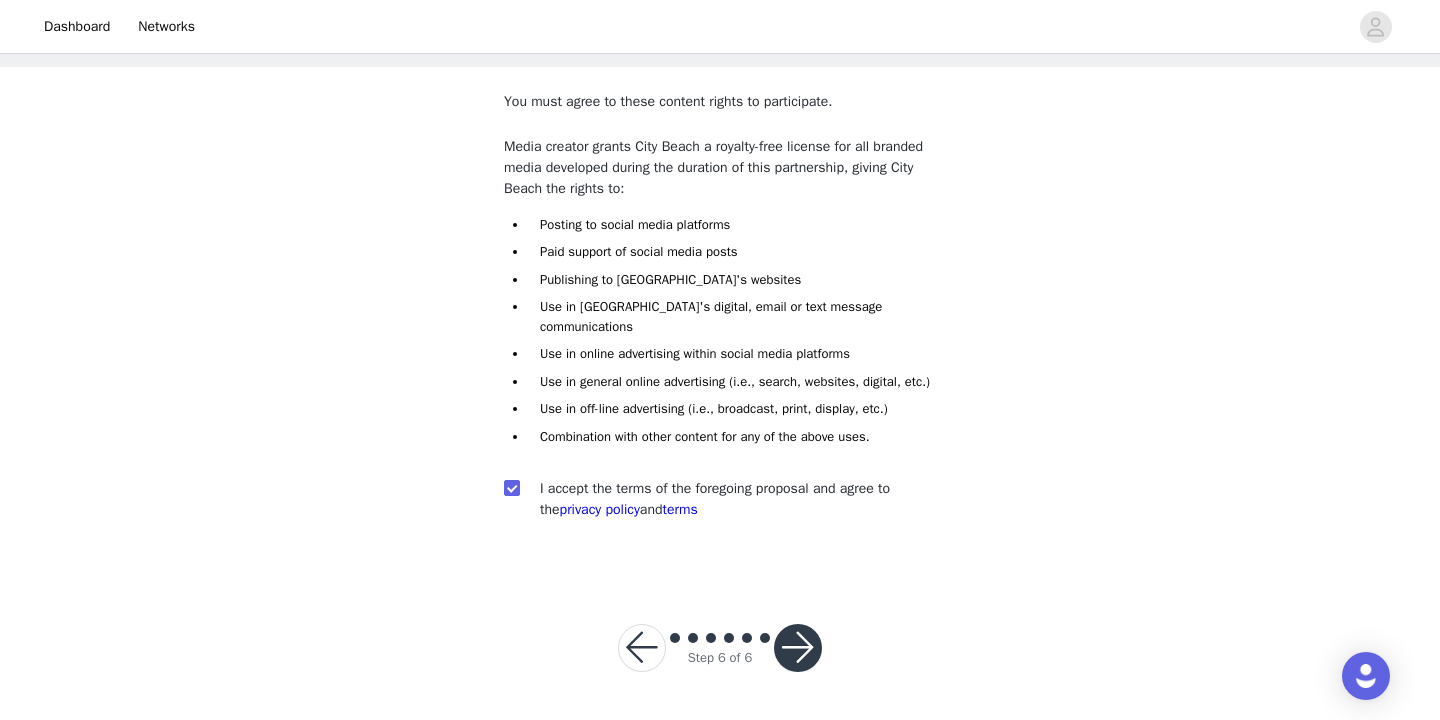 click at bounding box center [798, 648] 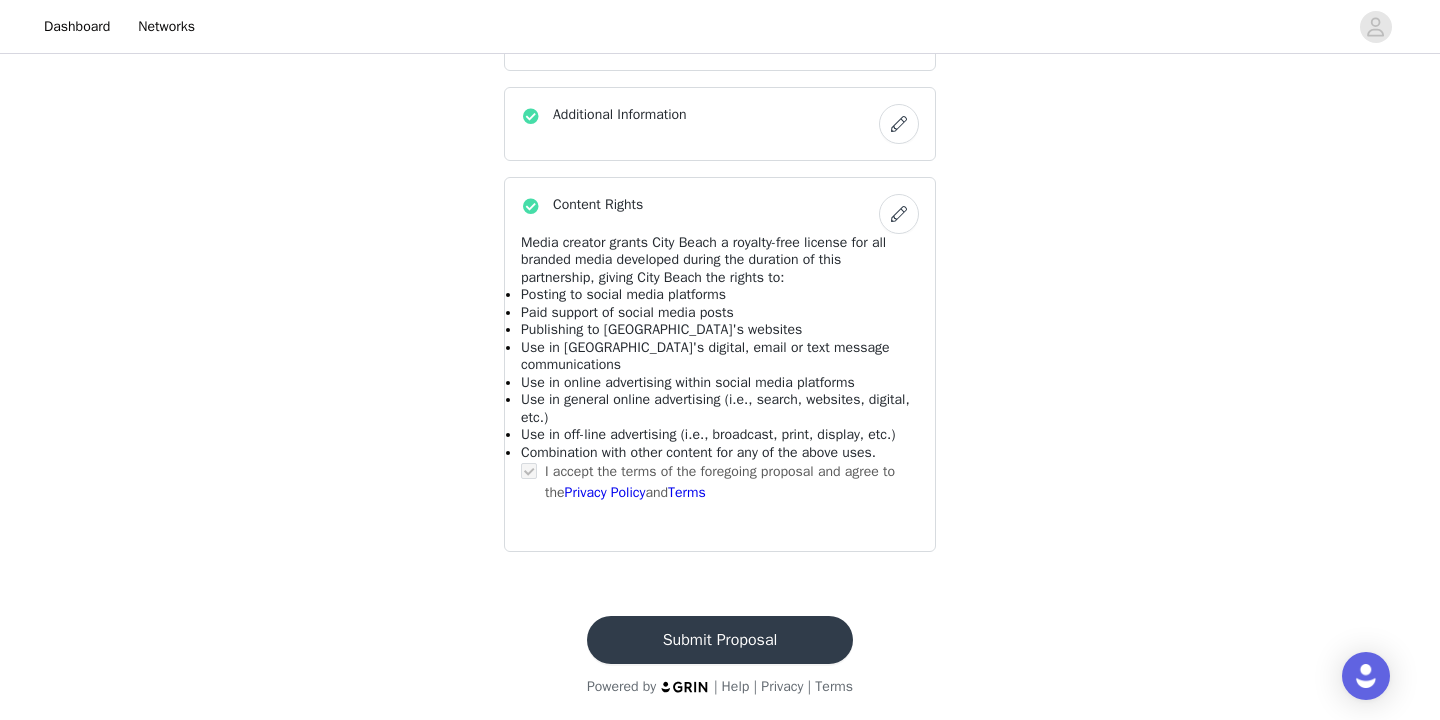 scroll, scrollTop: 906, scrollLeft: 0, axis: vertical 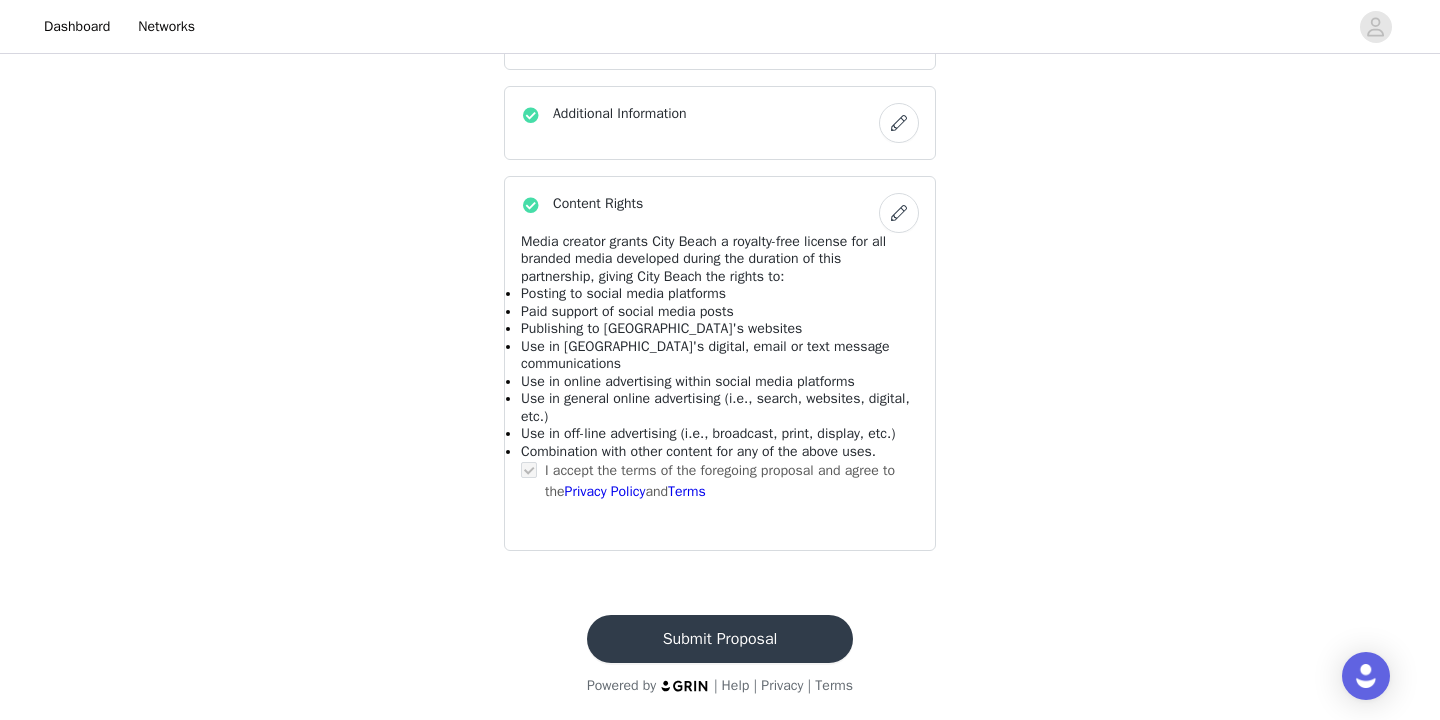 click on "Submit Proposal" at bounding box center (720, 639) 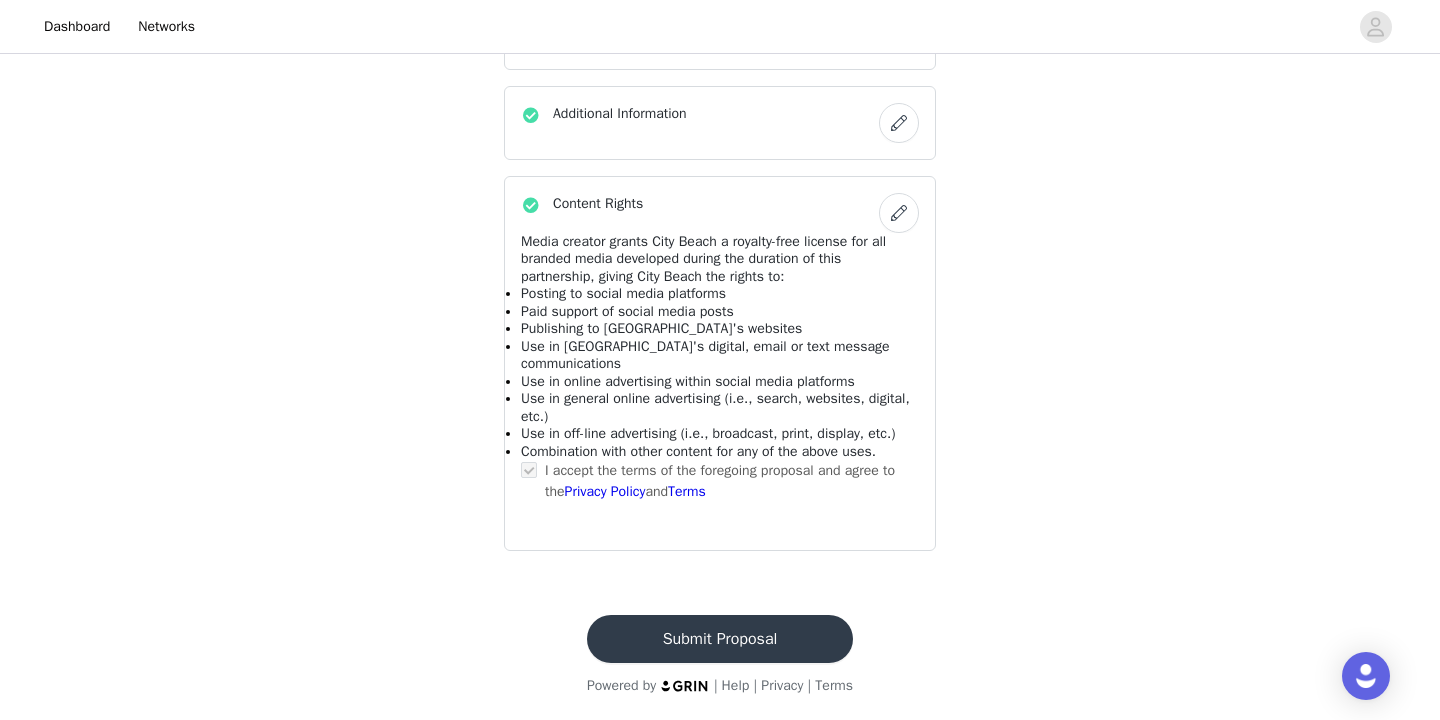 scroll, scrollTop: 0, scrollLeft: 0, axis: both 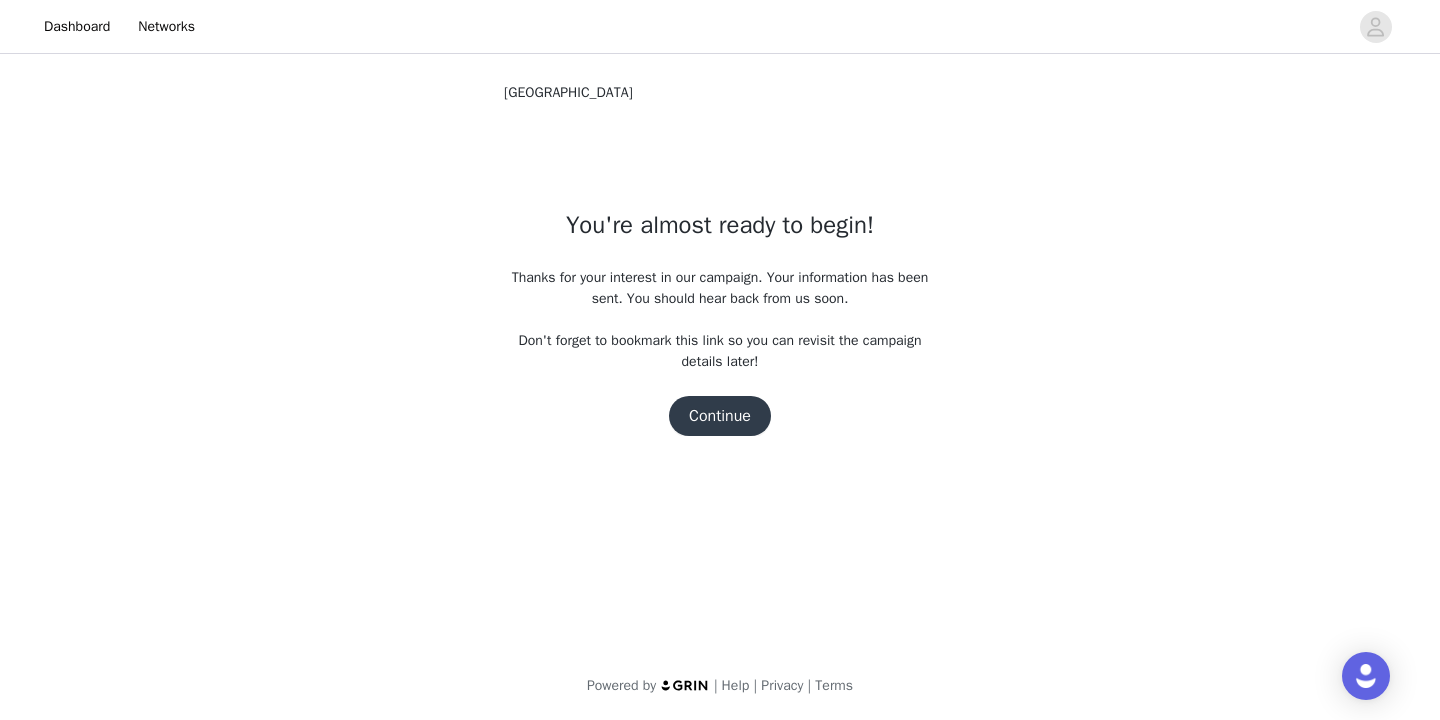 click on "Continue" at bounding box center [720, 416] 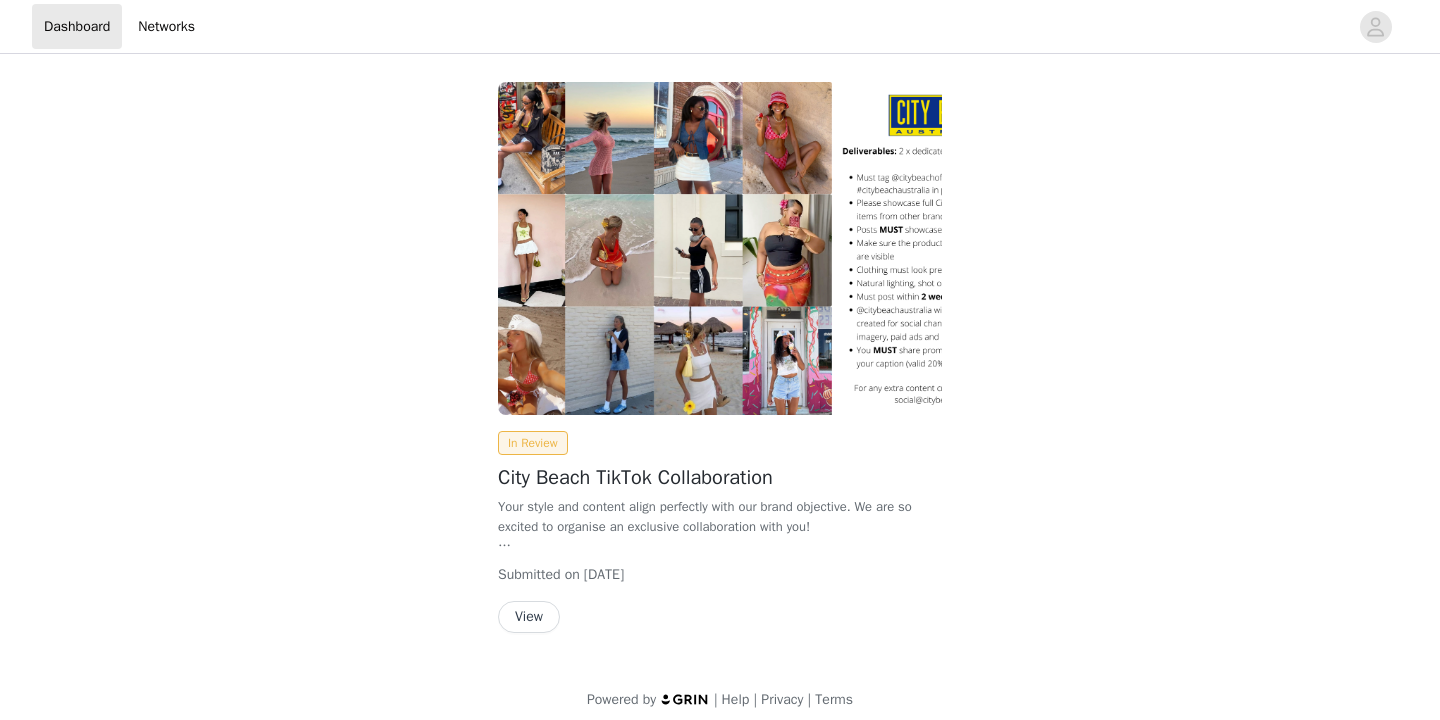scroll, scrollTop: 0, scrollLeft: 0, axis: both 